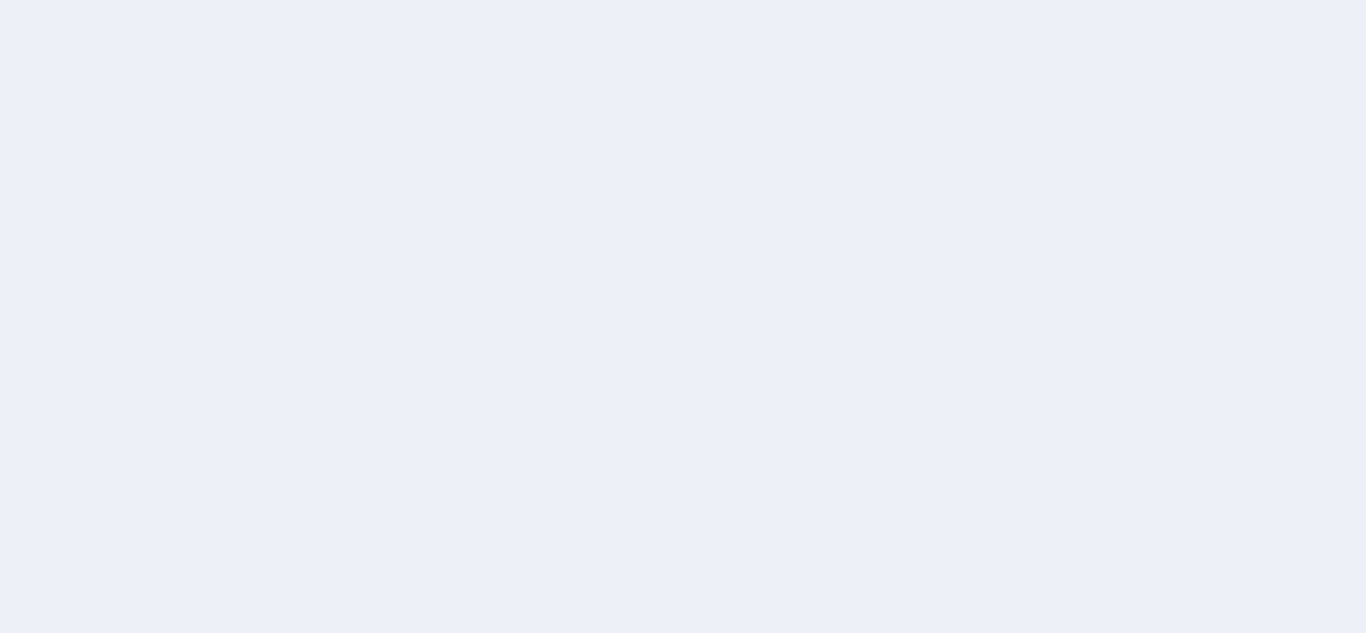 scroll, scrollTop: 0, scrollLeft: 0, axis: both 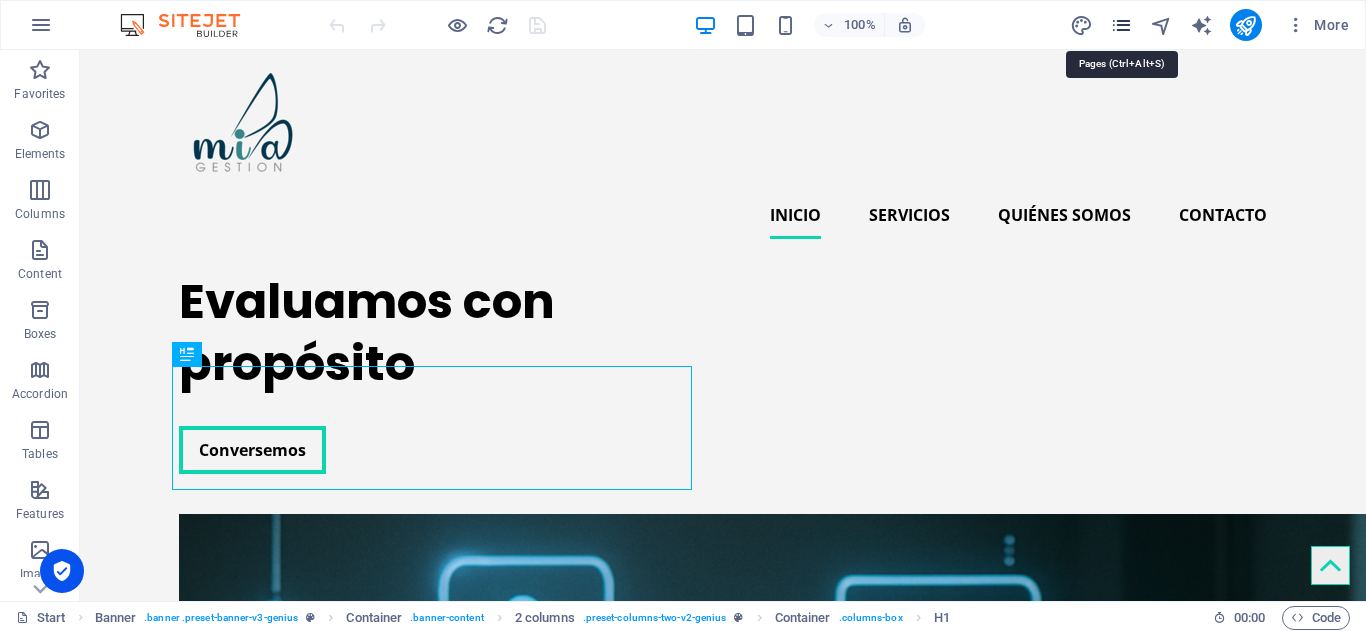 click at bounding box center (1121, 25) 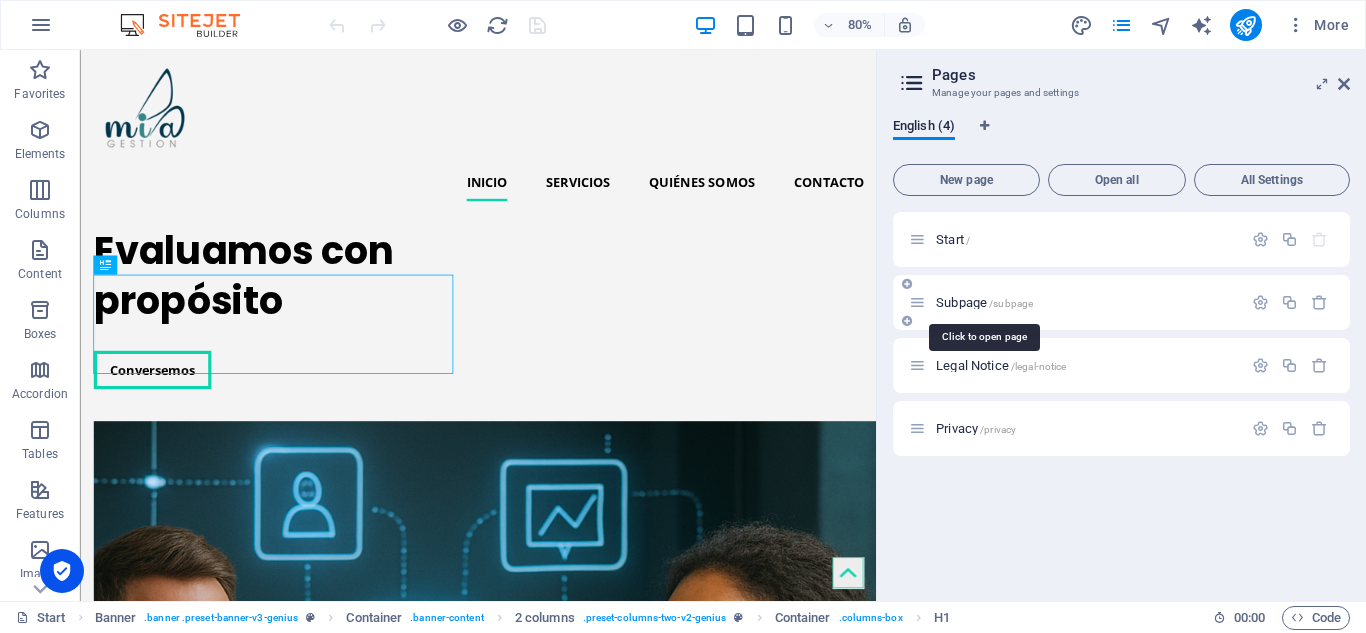 click on "Subpage /subpage" at bounding box center (984, 302) 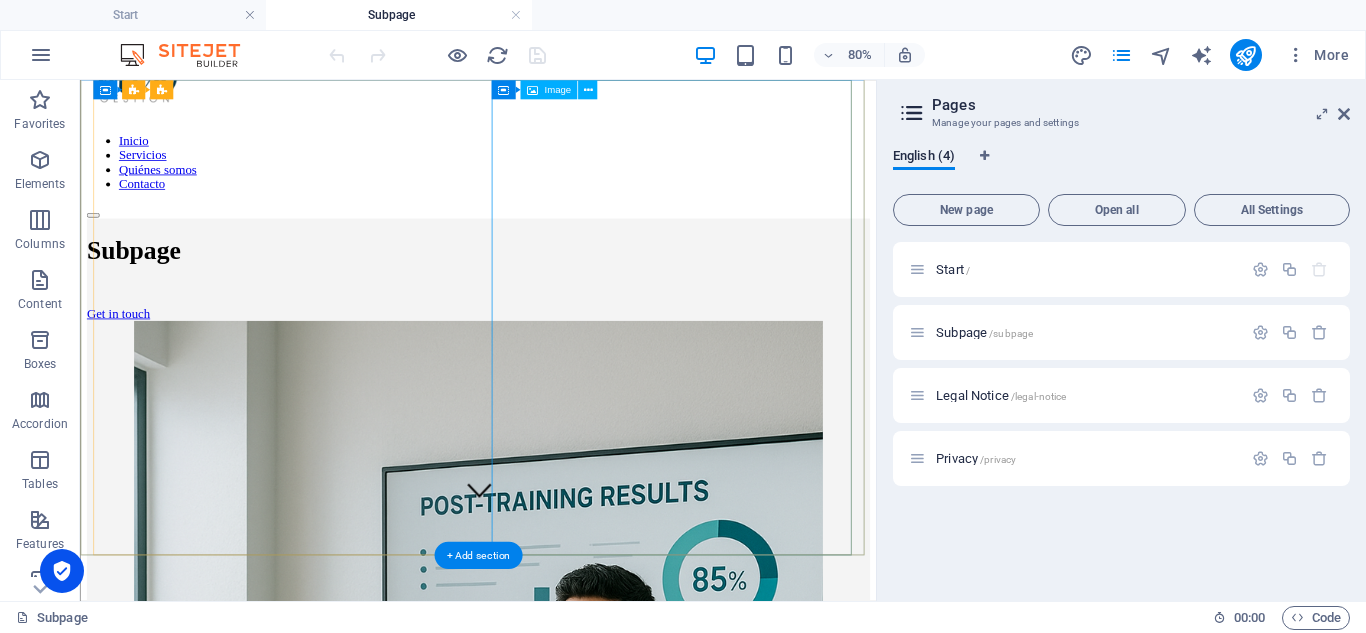 scroll, scrollTop: 100, scrollLeft: 0, axis: vertical 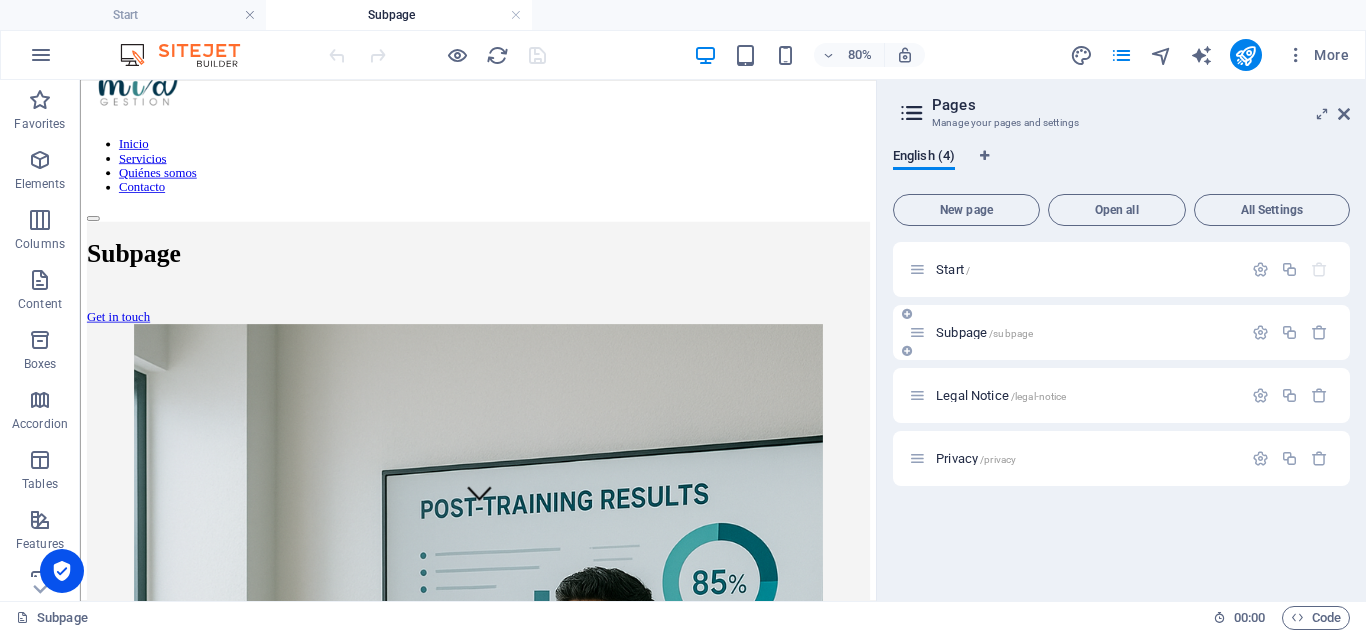 click on "Subpage /subpage" at bounding box center (1075, 332) 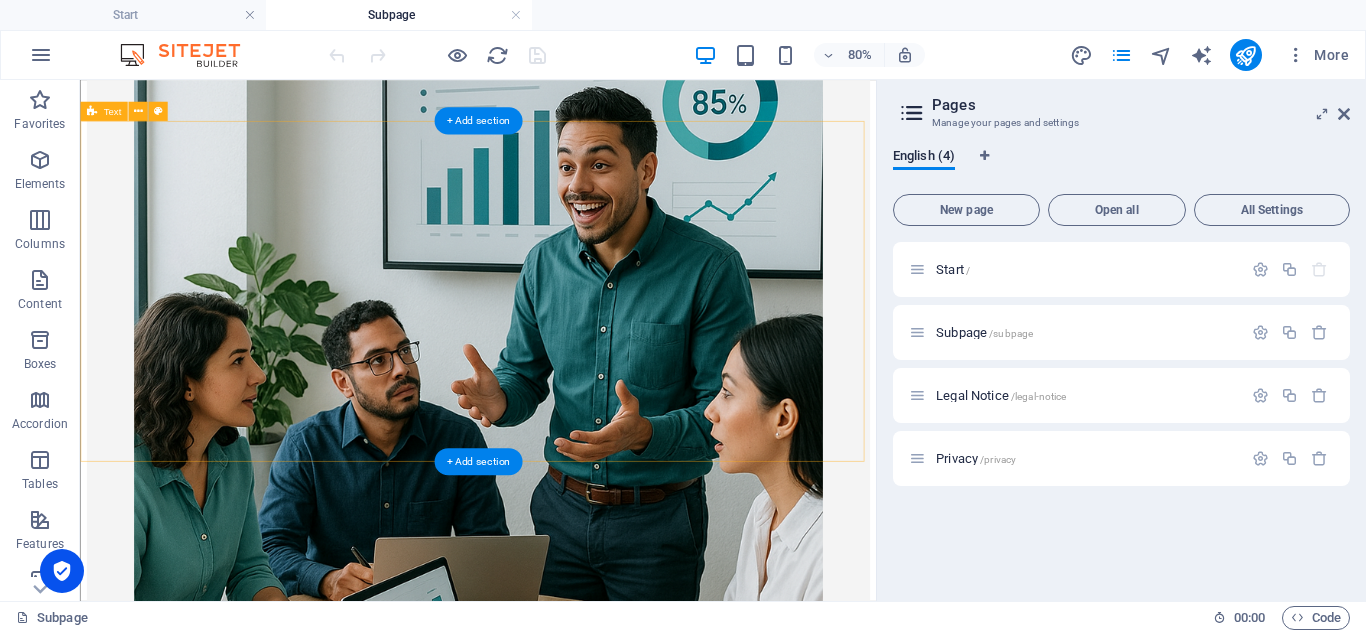 scroll, scrollTop: 973, scrollLeft: 0, axis: vertical 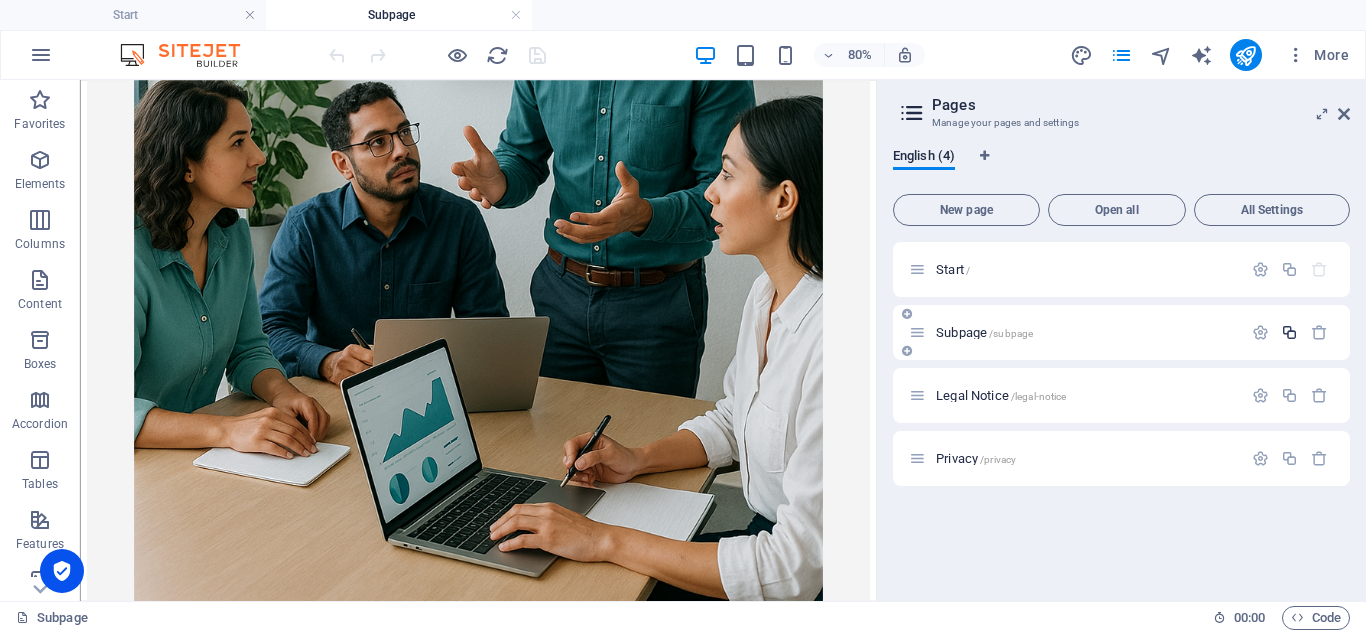 click at bounding box center [1289, 332] 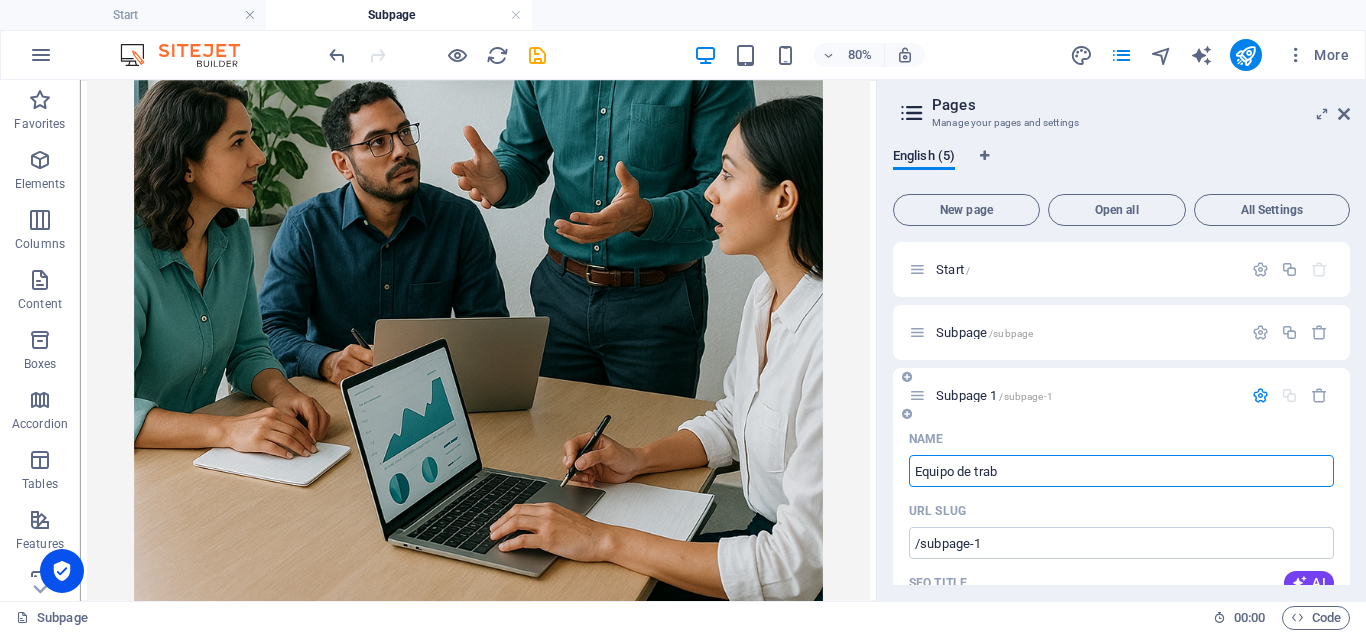 type on "Equipo [PERSON_NAME]" 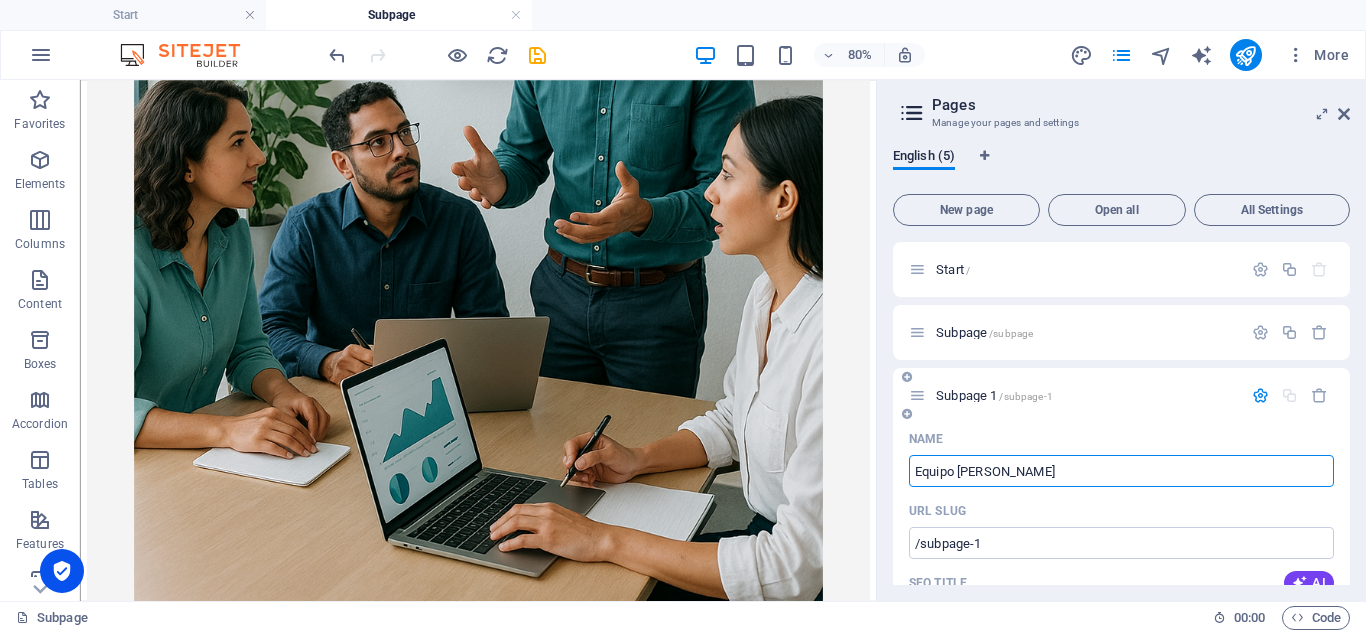type on "/equipo-de-tr" 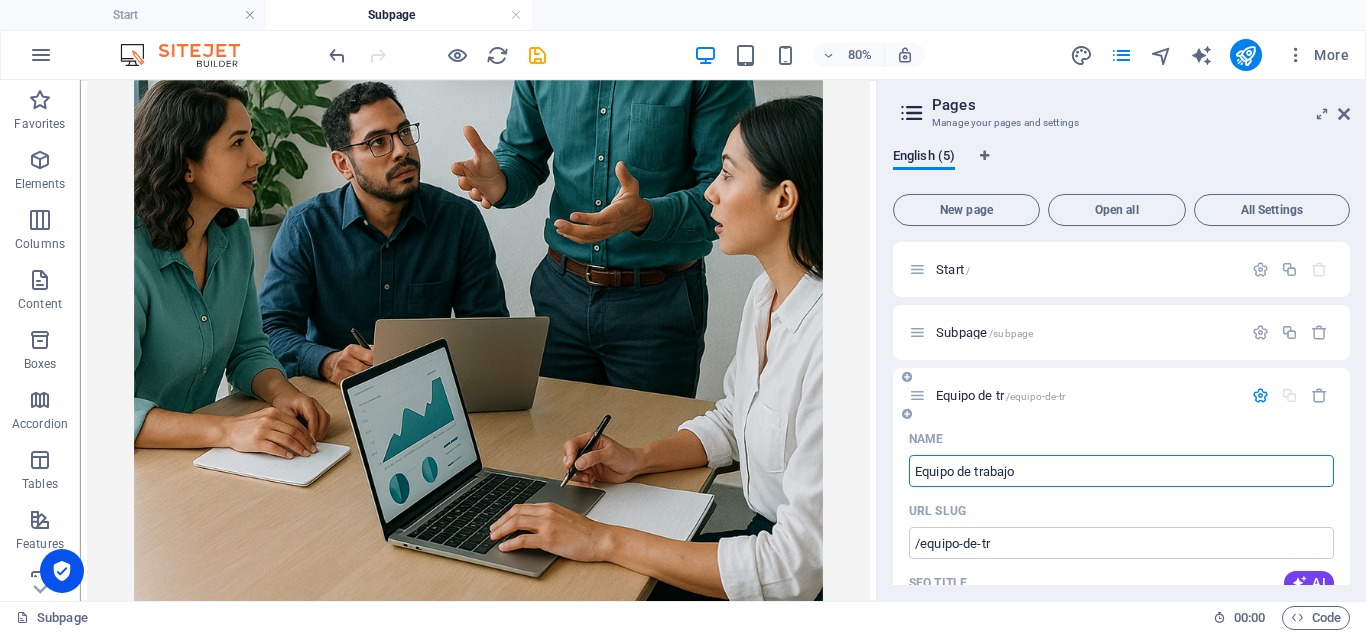 type on "Equipo de trabajo" 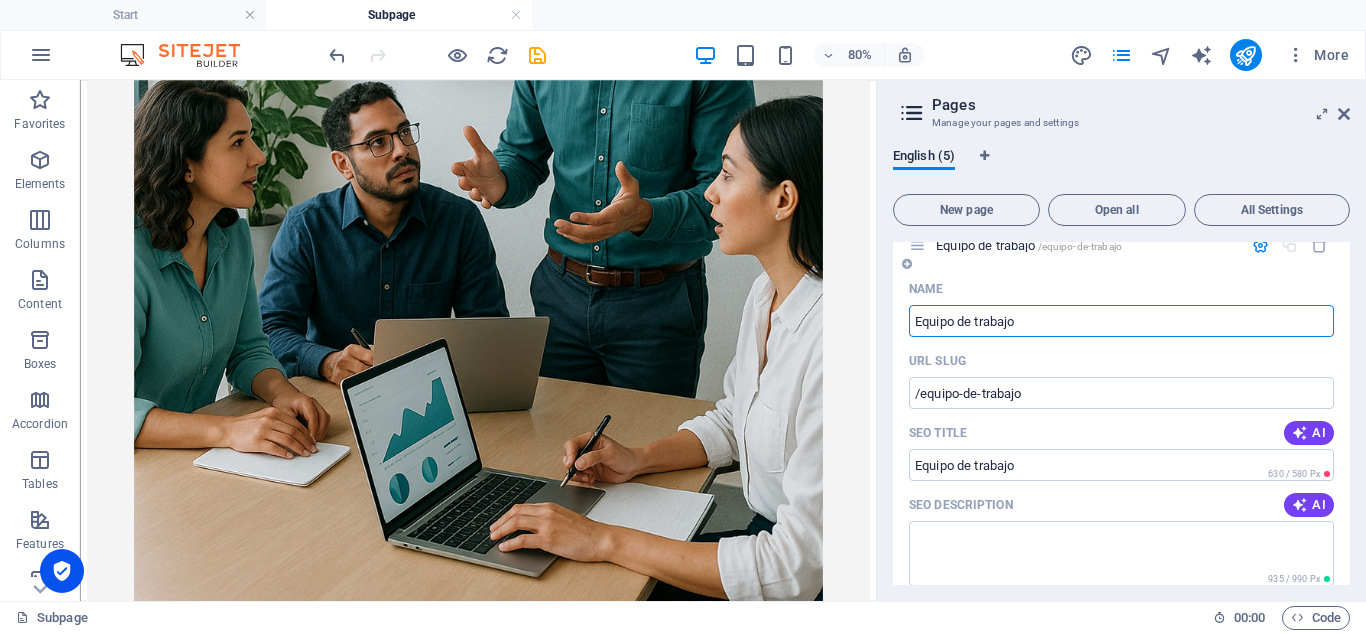 scroll, scrollTop: 200, scrollLeft: 0, axis: vertical 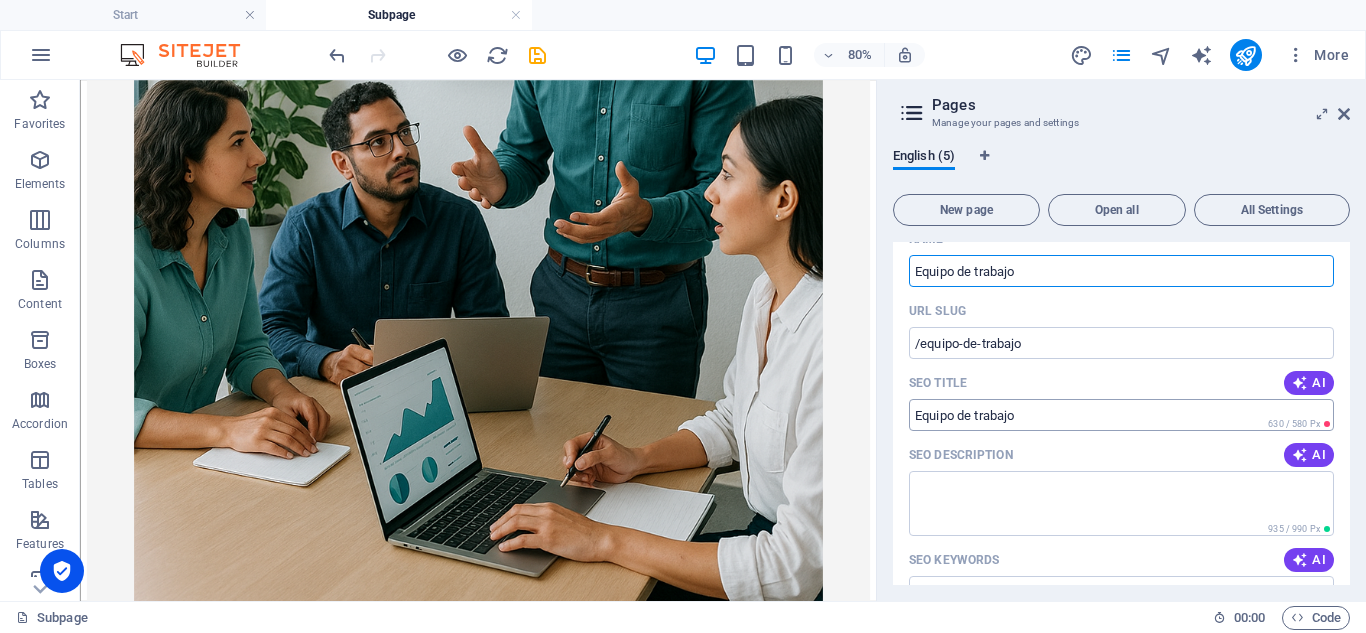 type on "Equipo de trabajo" 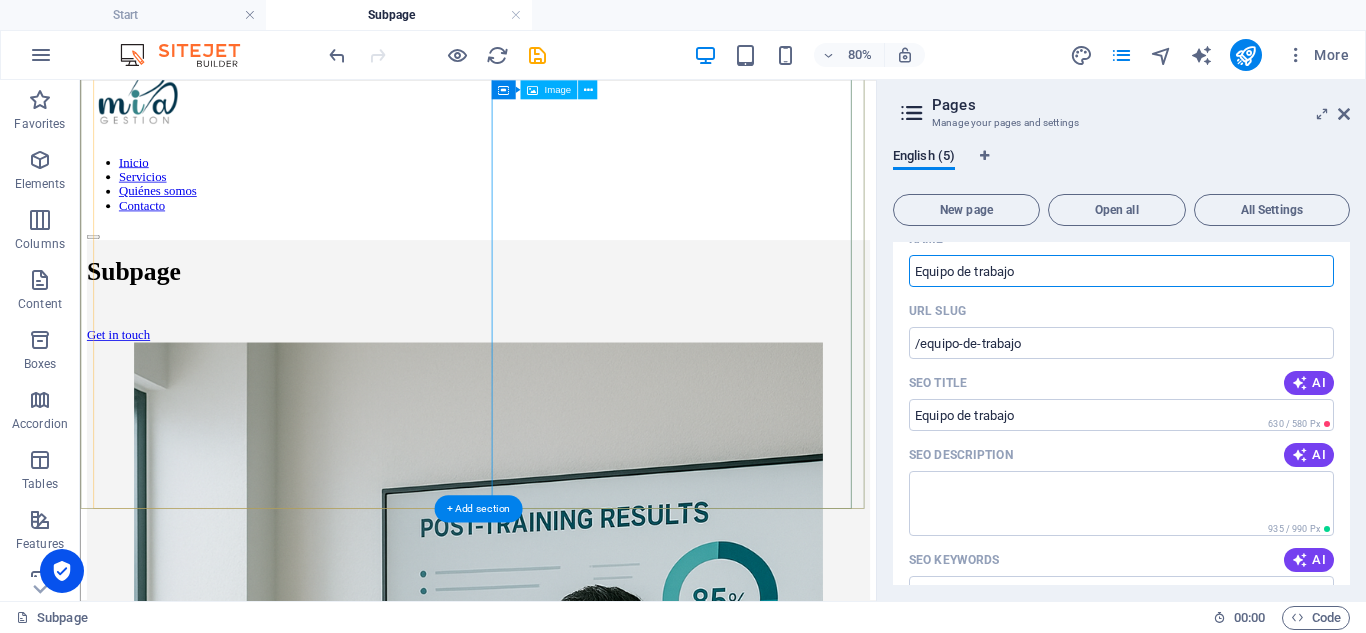 scroll, scrollTop: 73, scrollLeft: 0, axis: vertical 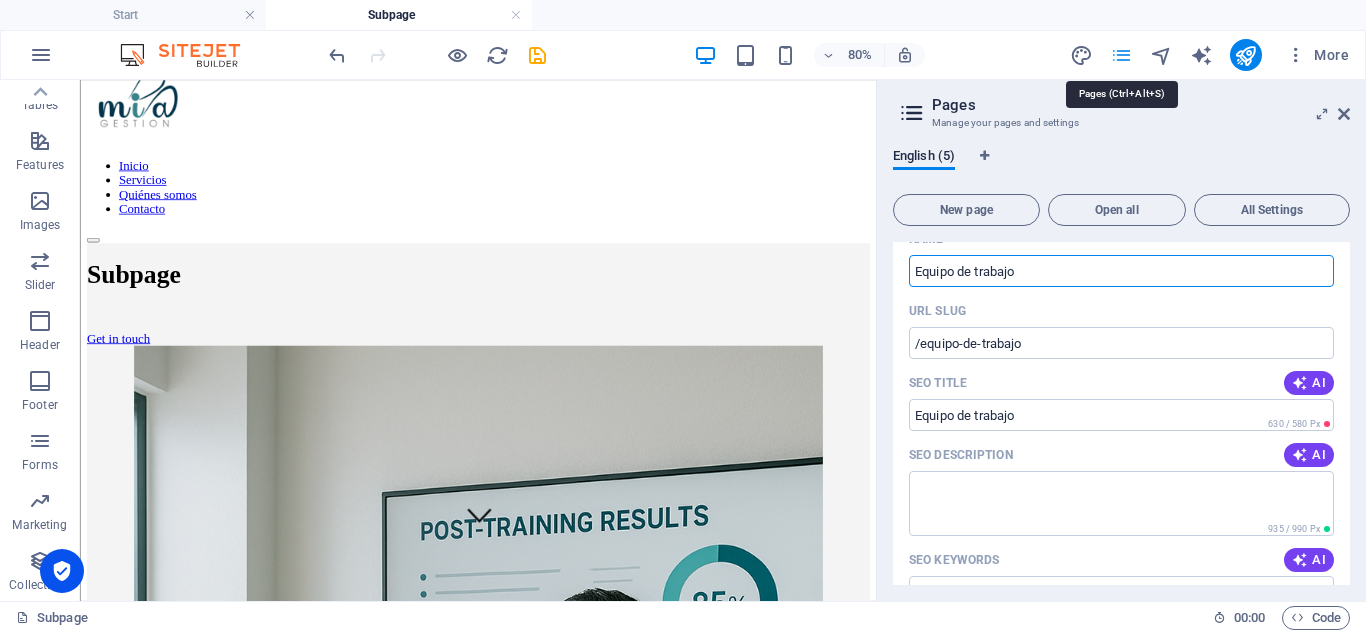 click at bounding box center (1121, 55) 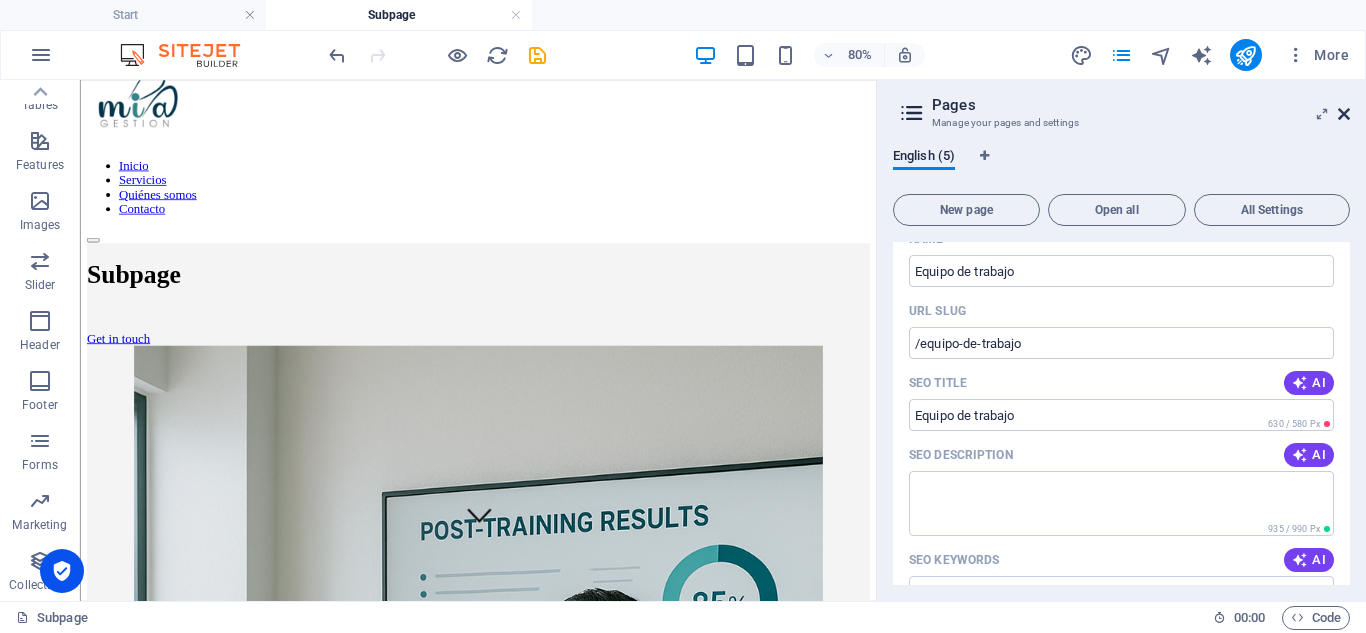 click at bounding box center (1344, 114) 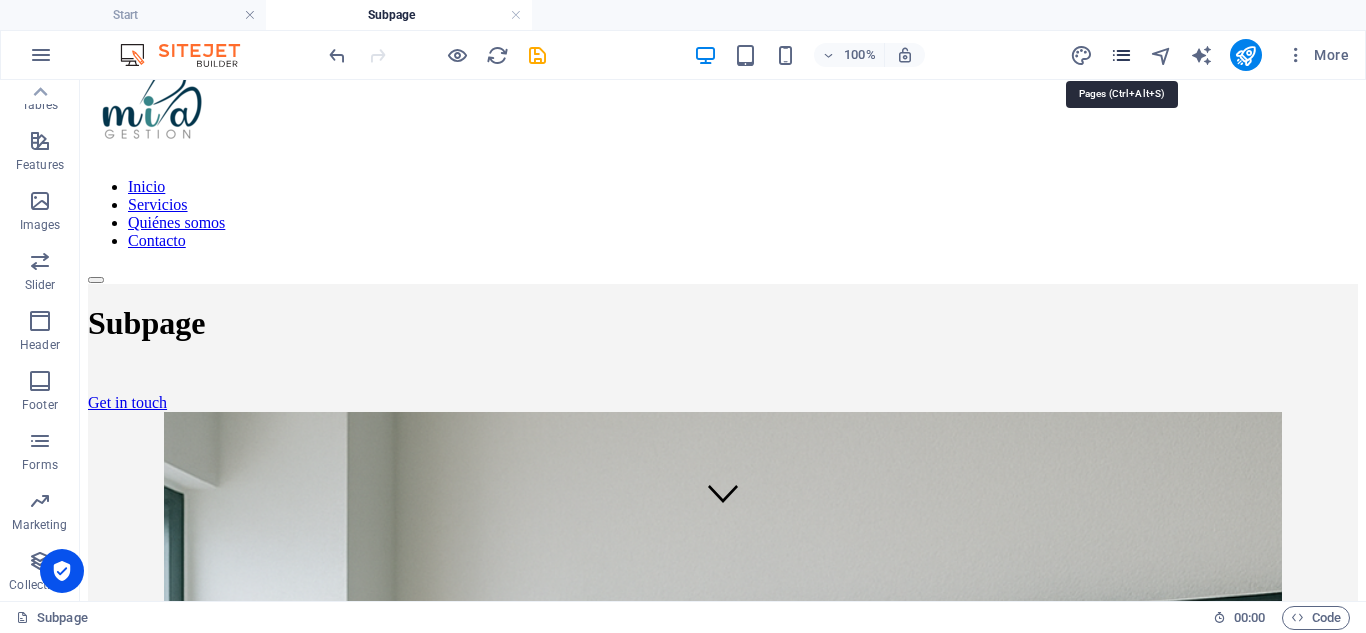 click at bounding box center [1121, 55] 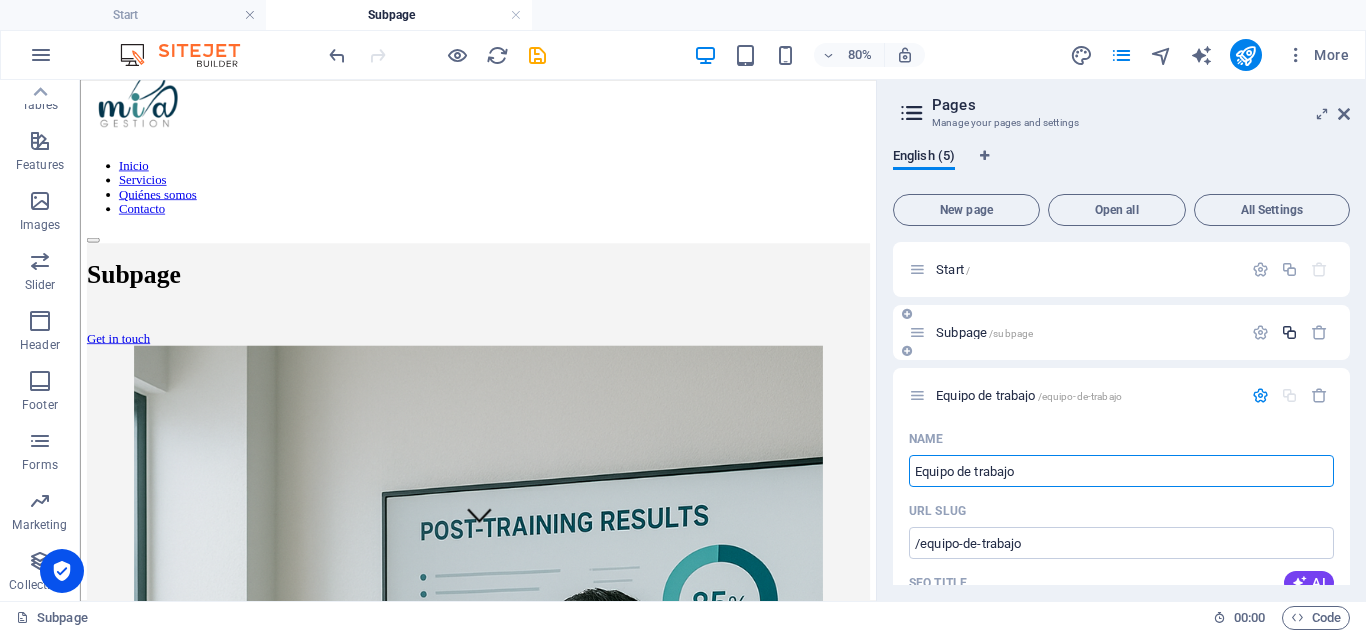 click at bounding box center (1289, 332) 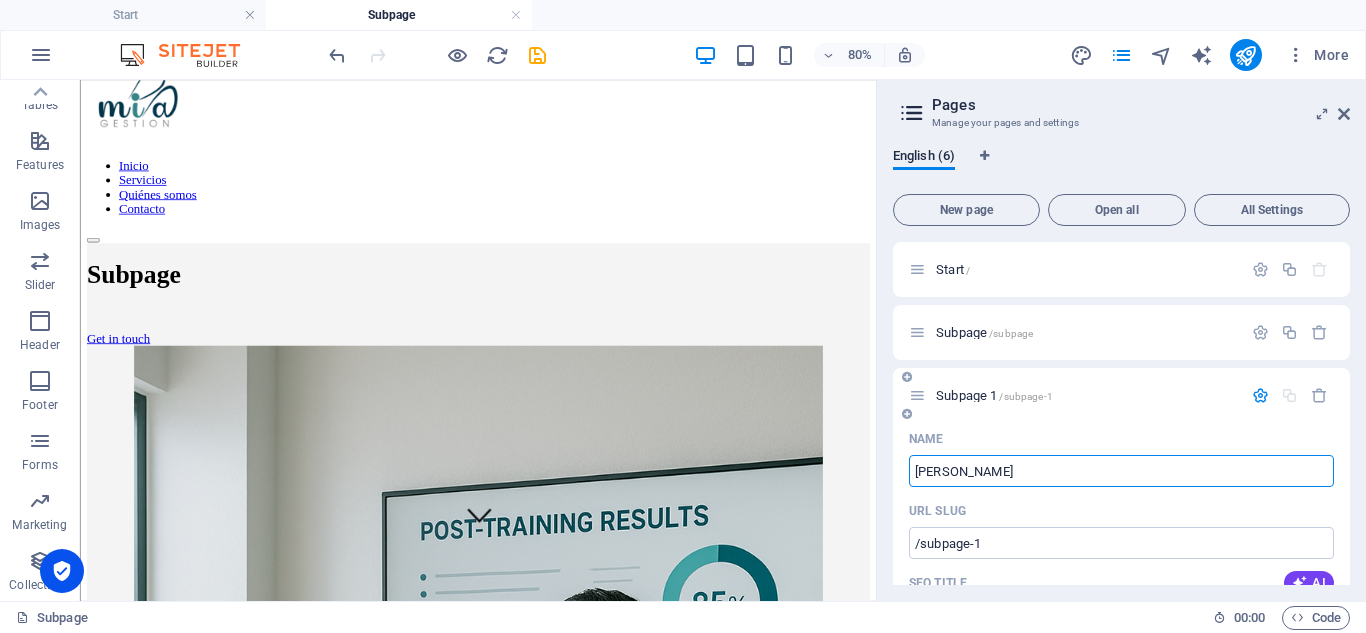 type on "[PERSON_NAME]" 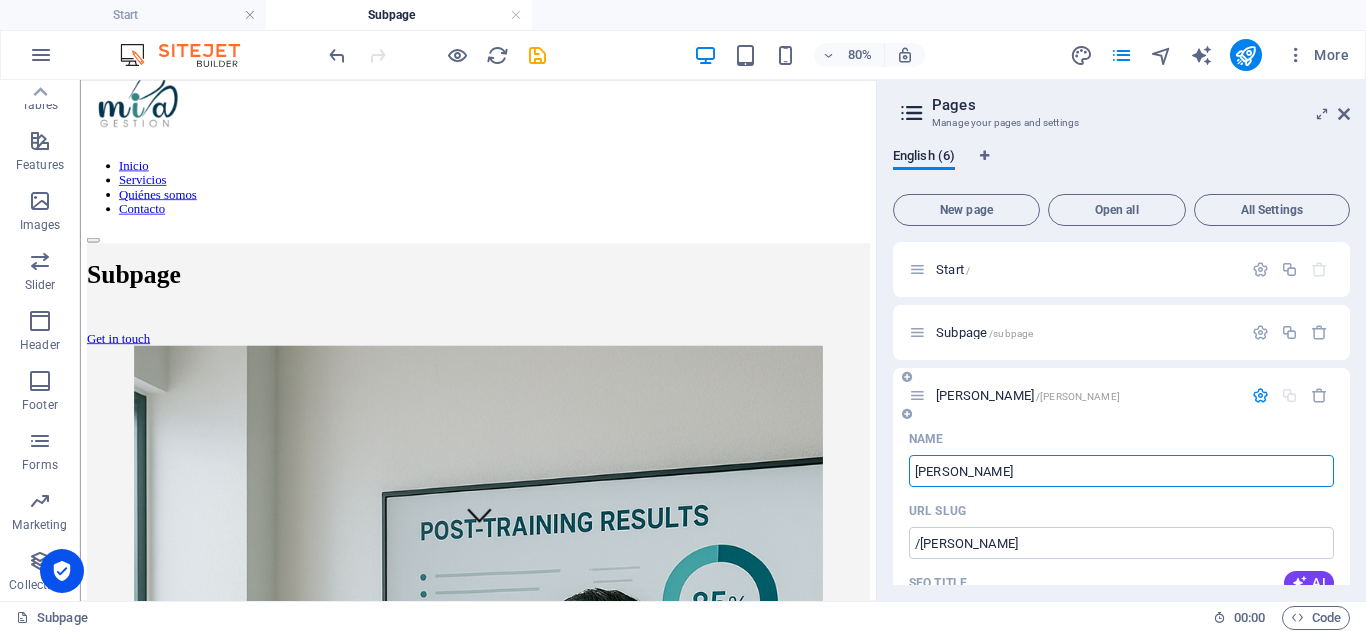 type on "[PERSON_NAME]" 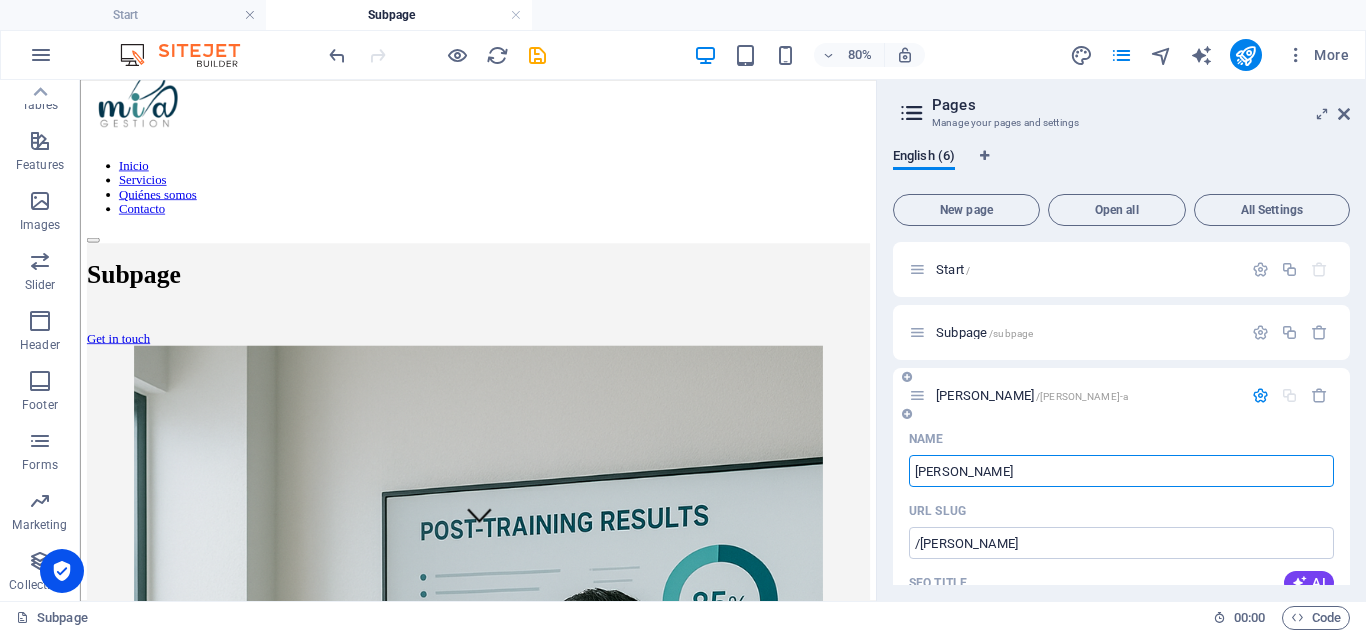 type on "/[PERSON_NAME]-a" 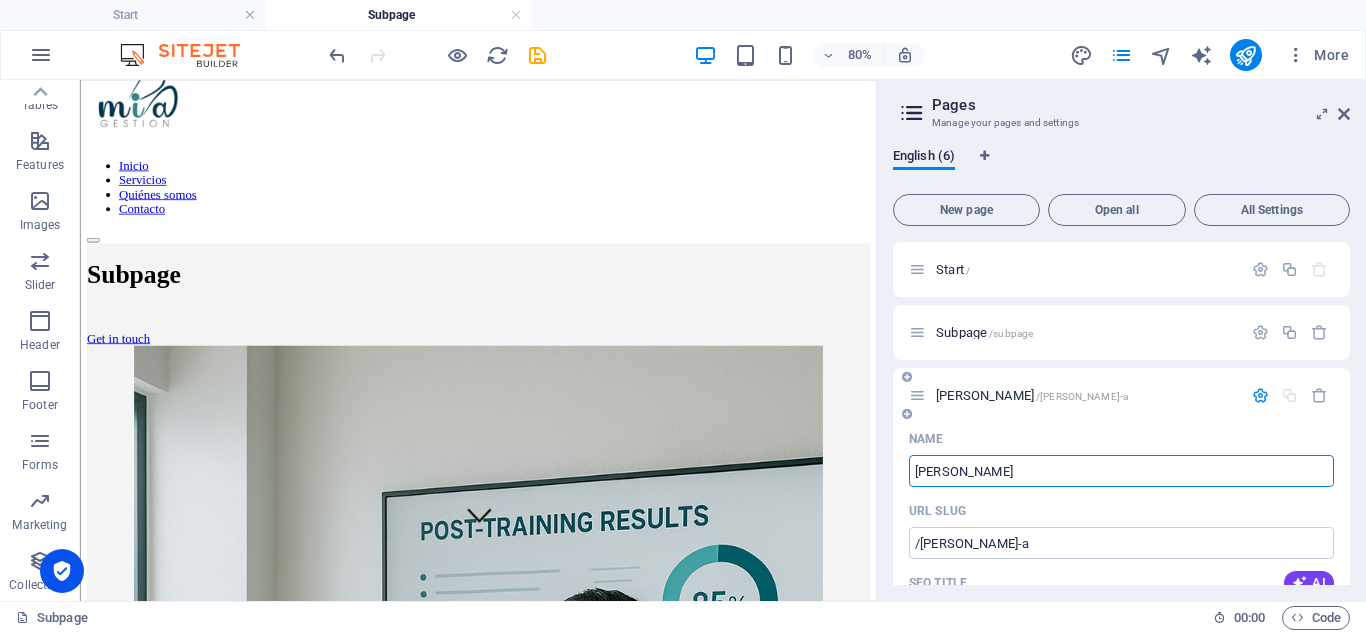 type on "[PERSON_NAME]" 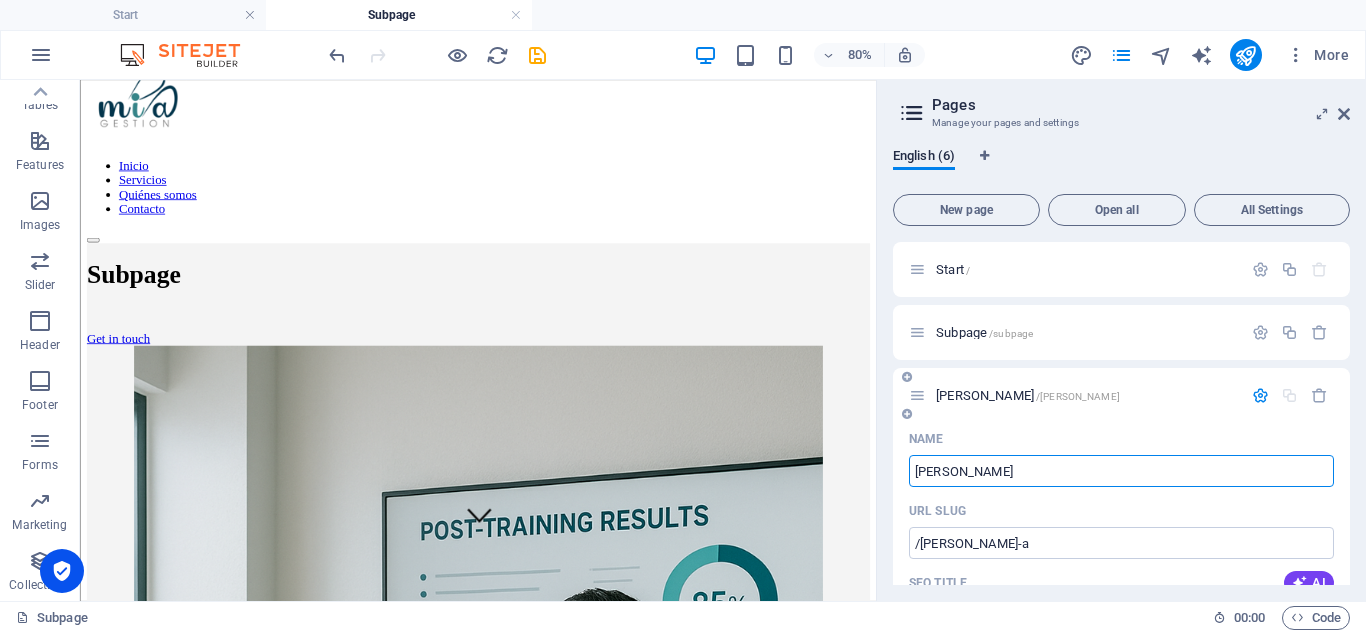 type on "/[PERSON_NAME]" 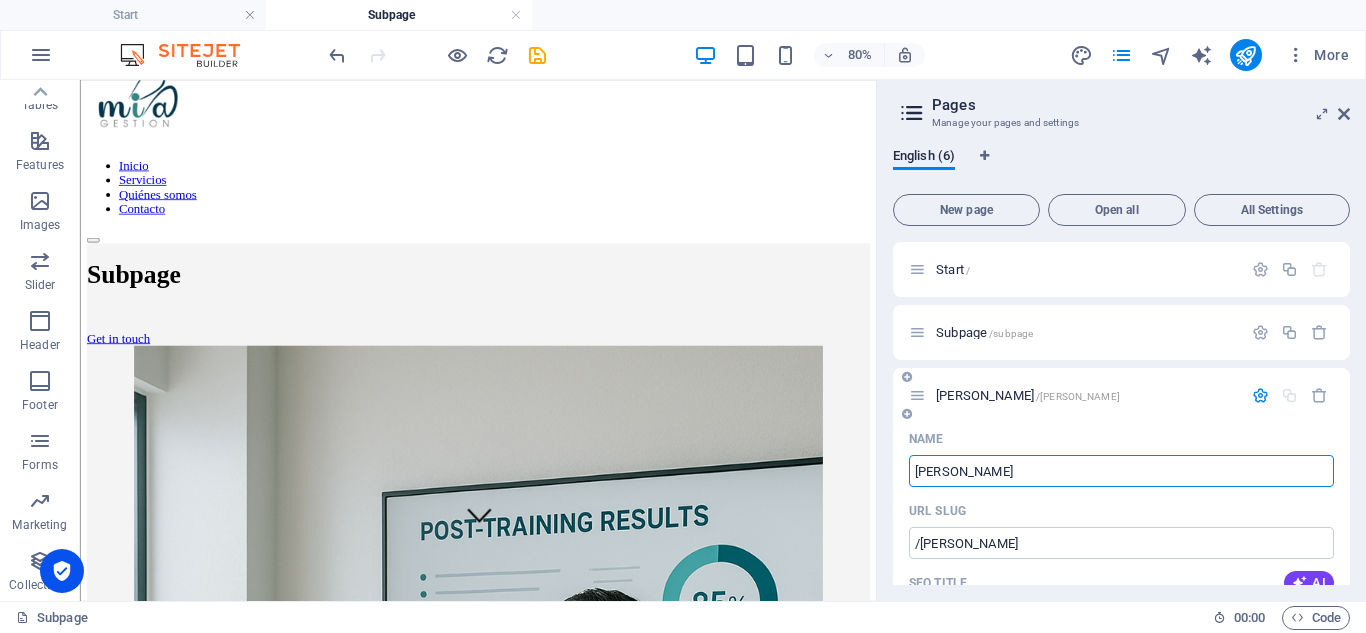 type on "[PERSON_NAME]" 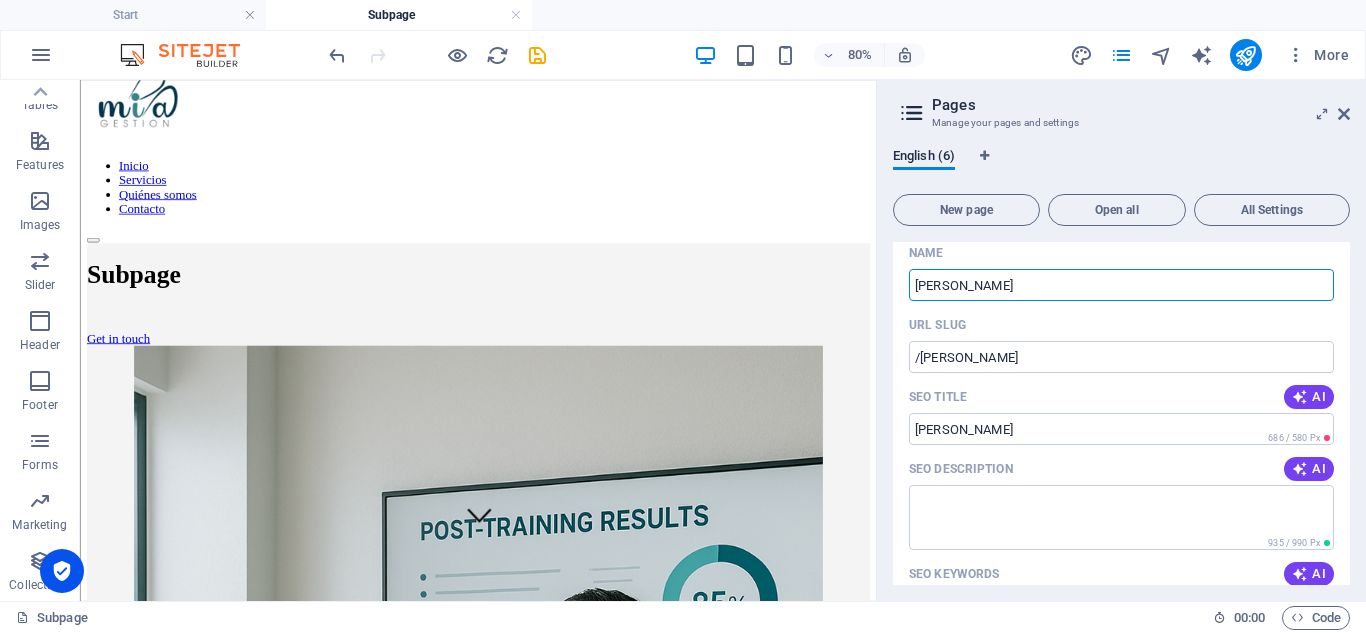 scroll, scrollTop: 200, scrollLeft: 0, axis: vertical 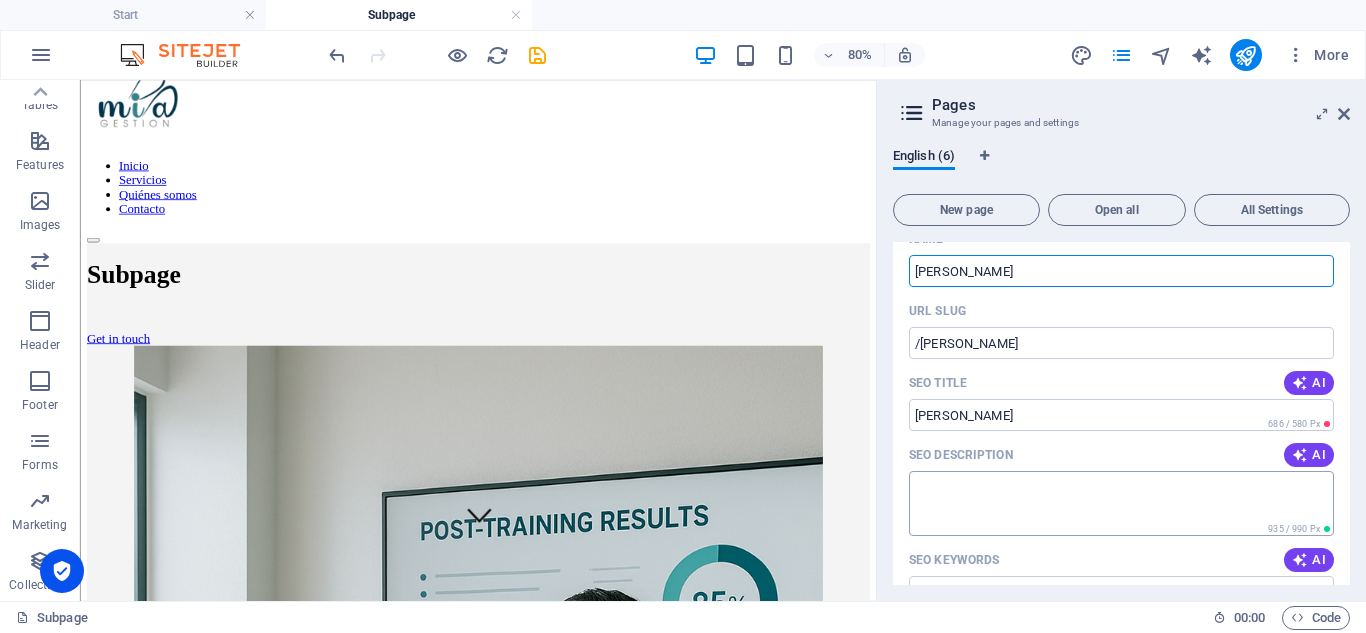 type on "[PERSON_NAME]" 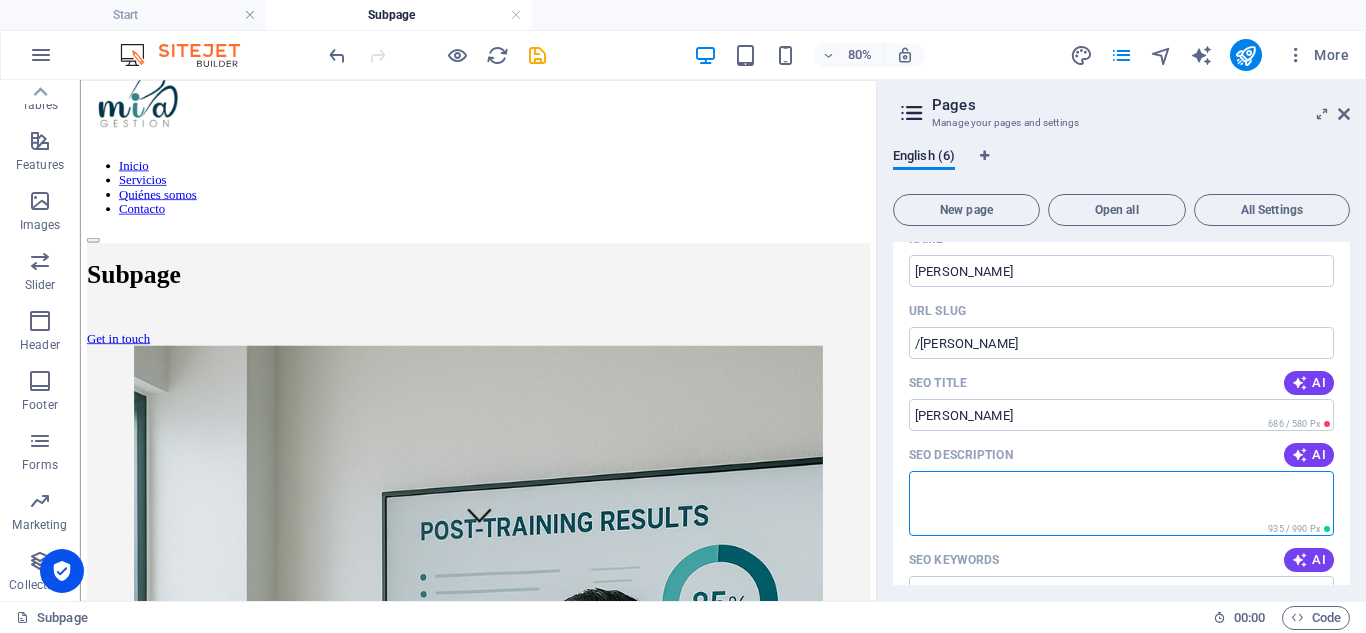 click on "SEO Description" at bounding box center [1121, 503] 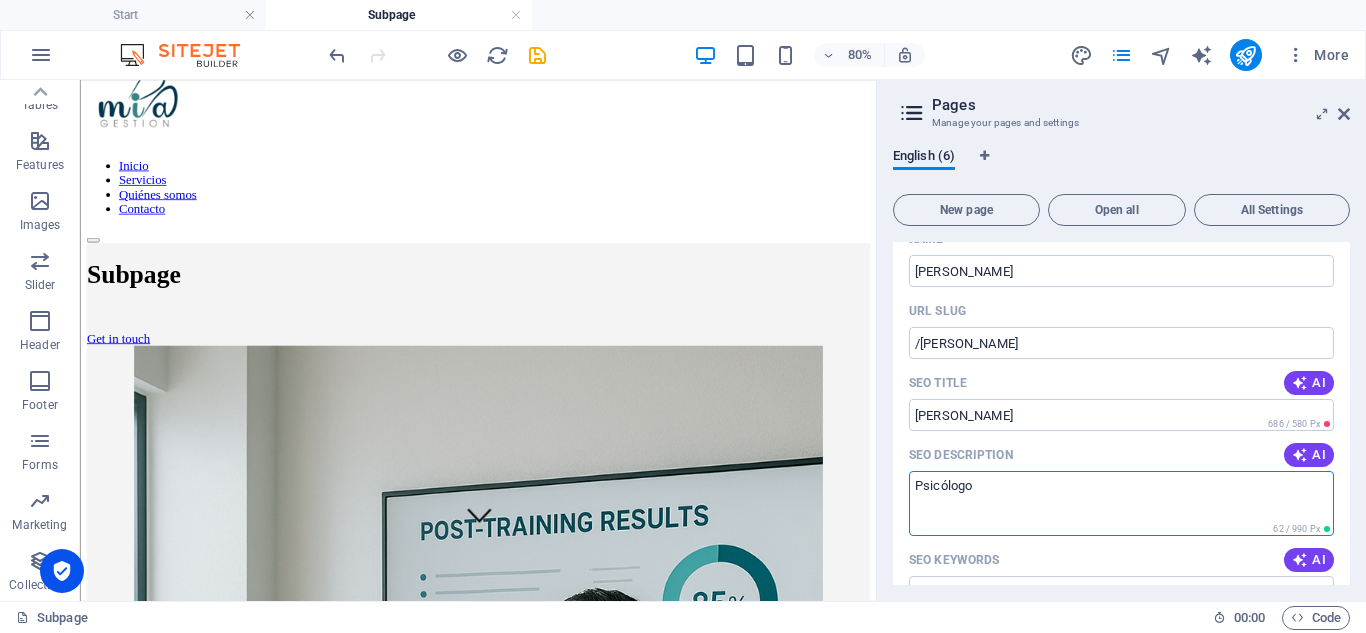type on "Psicólogo" 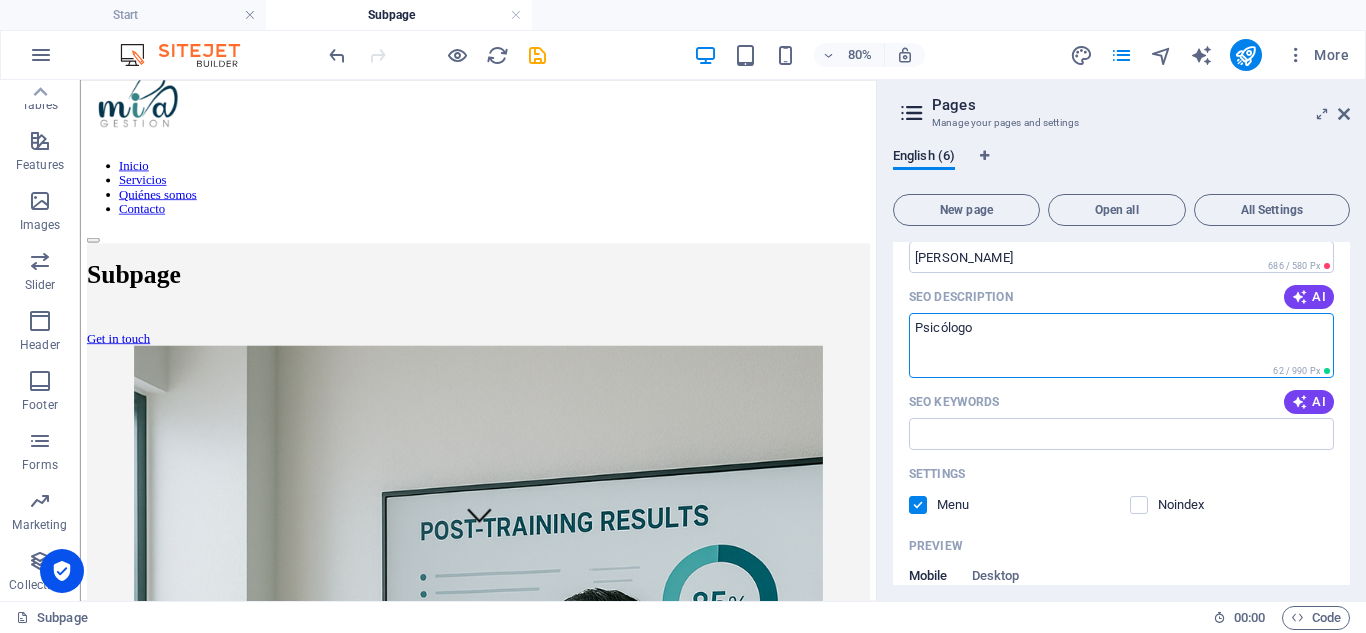 scroll, scrollTop: 400, scrollLeft: 0, axis: vertical 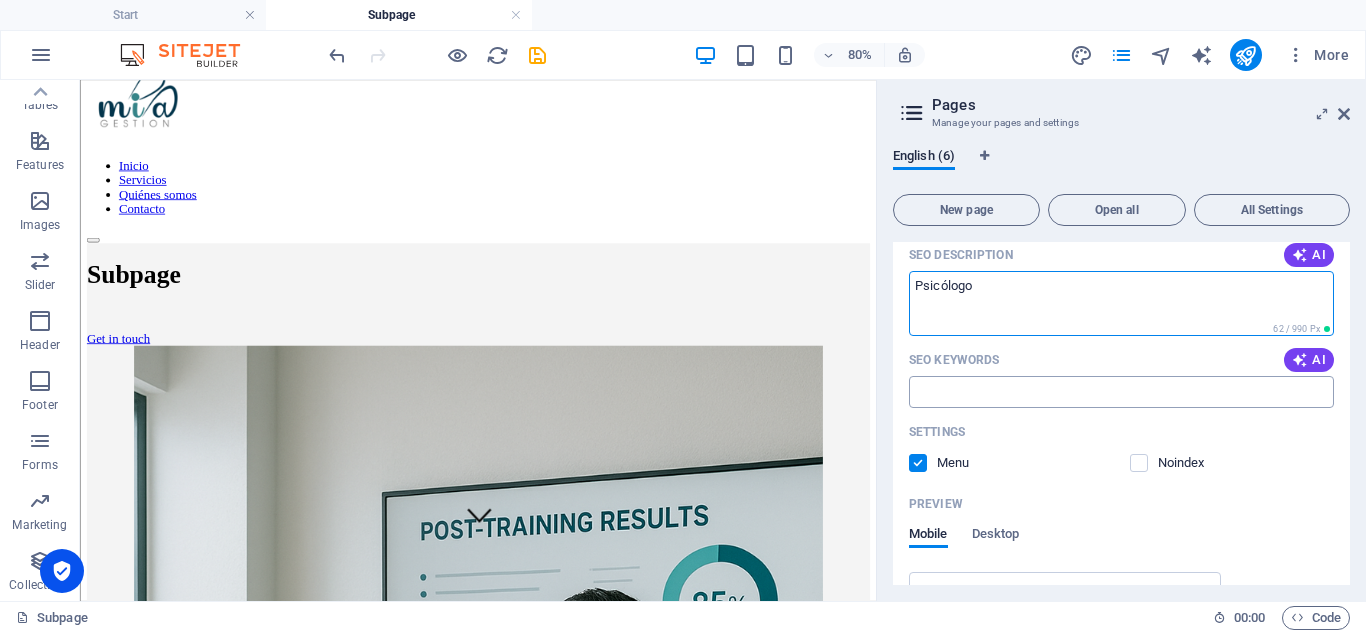 click on "SEO Keywords" at bounding box center [1121, 392] 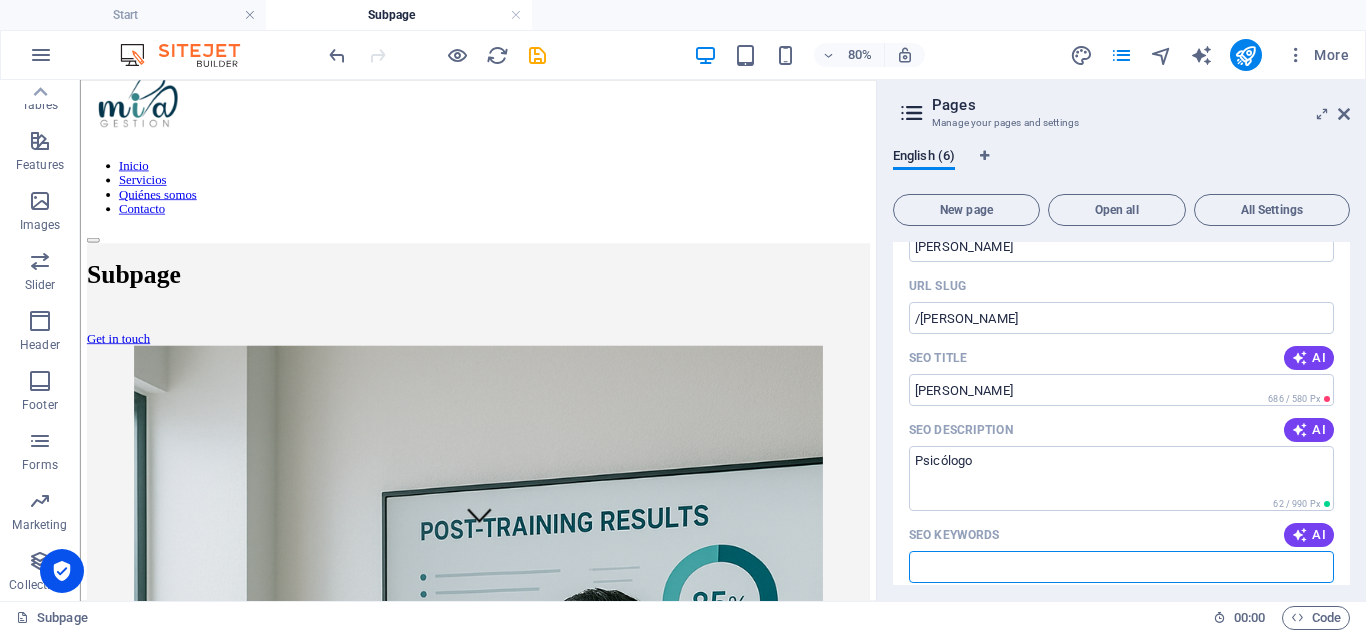 scroll, scrollTop: 200, scrollLeft: 0, axis: vertical 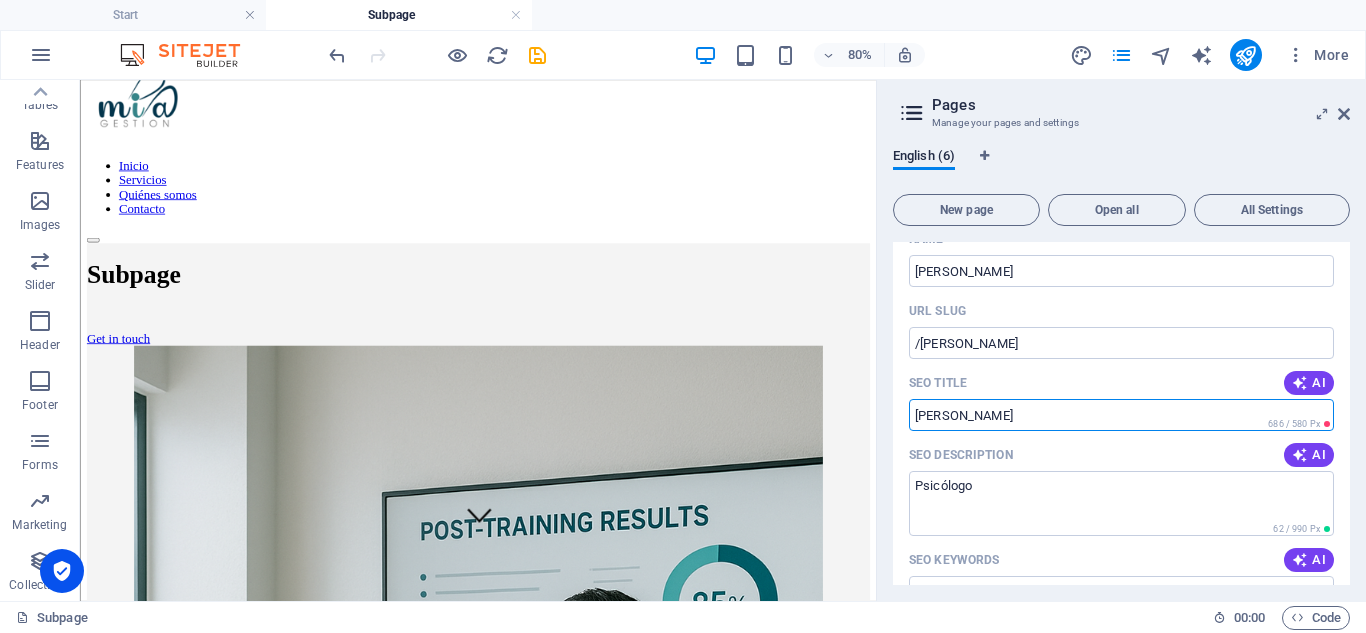 click on "[PERSON_NAME]" at bounding box center [1121, 415] 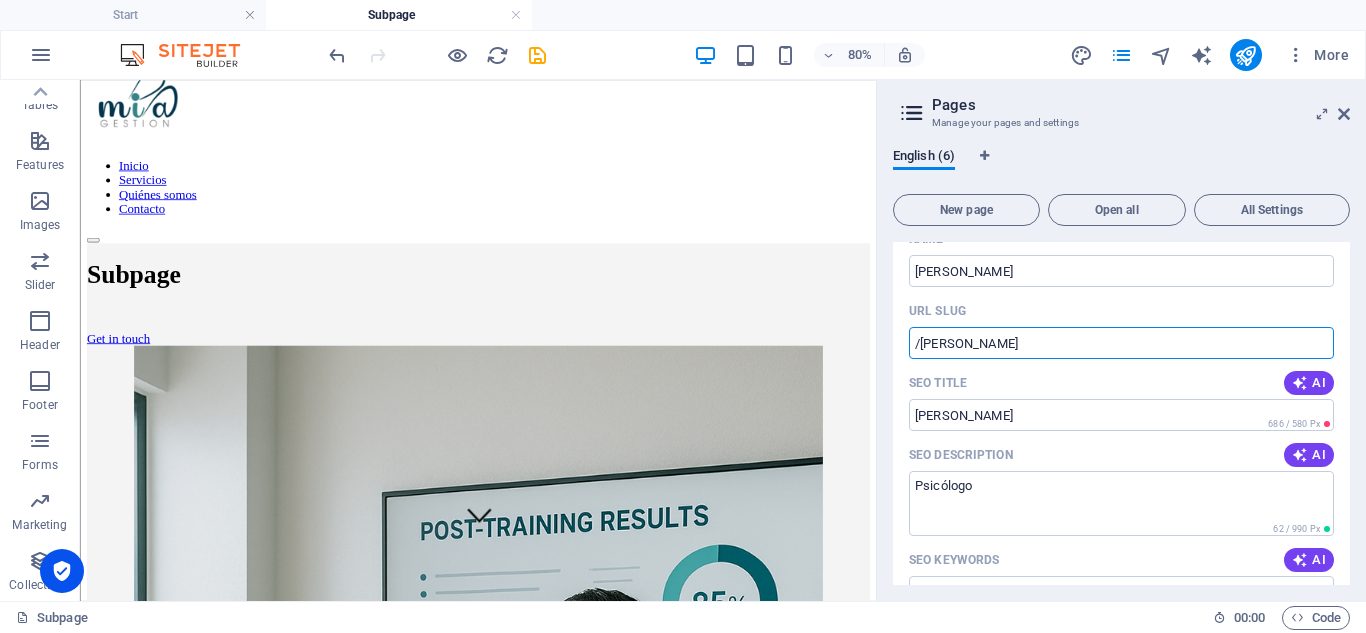 drag, startPoint x: 1067, startPoint y: 344, endPoint x: 923, endPoint y: 342, distance: 144.01389 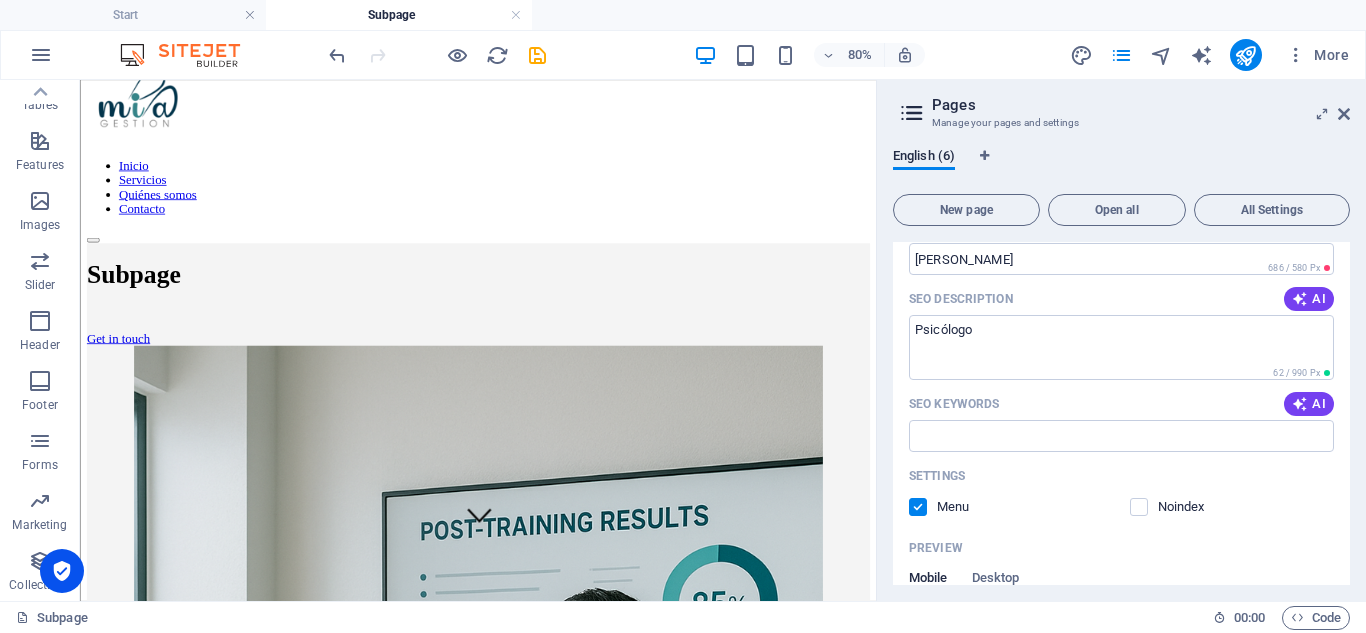 scroll, scrollTop: 400, scrollLeft: 0, axis: vertical 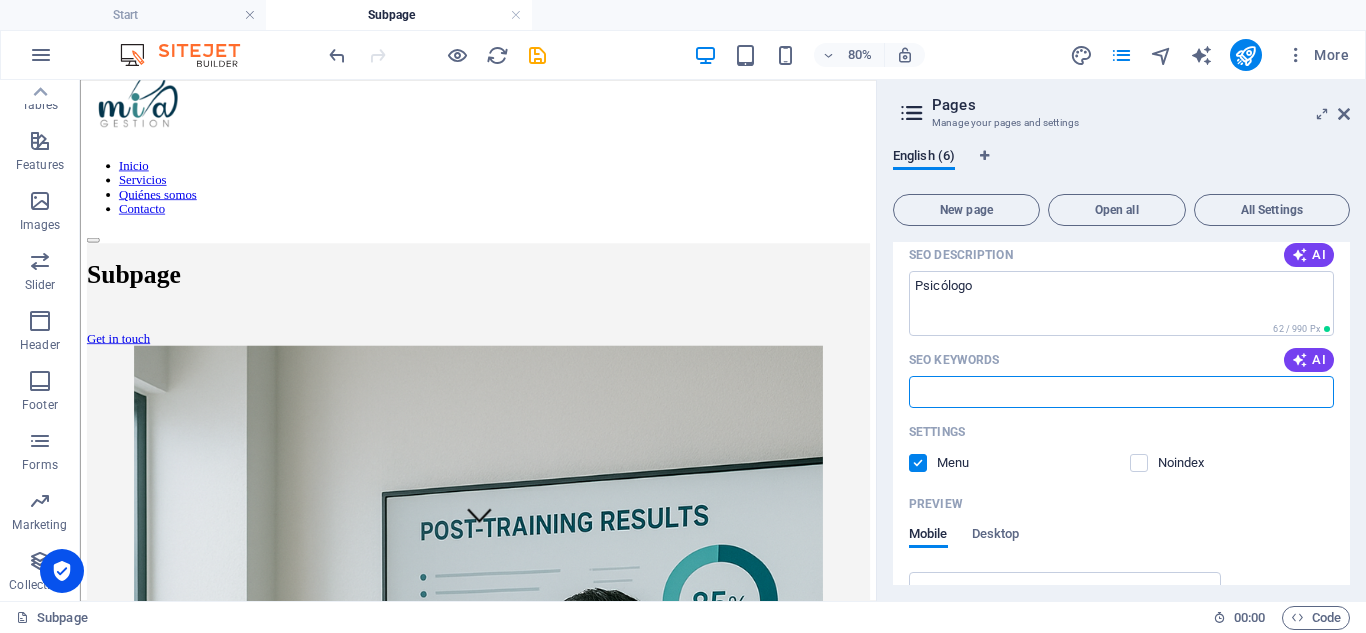 click on "SEO Keywords" at bounding box center (1121, 392) 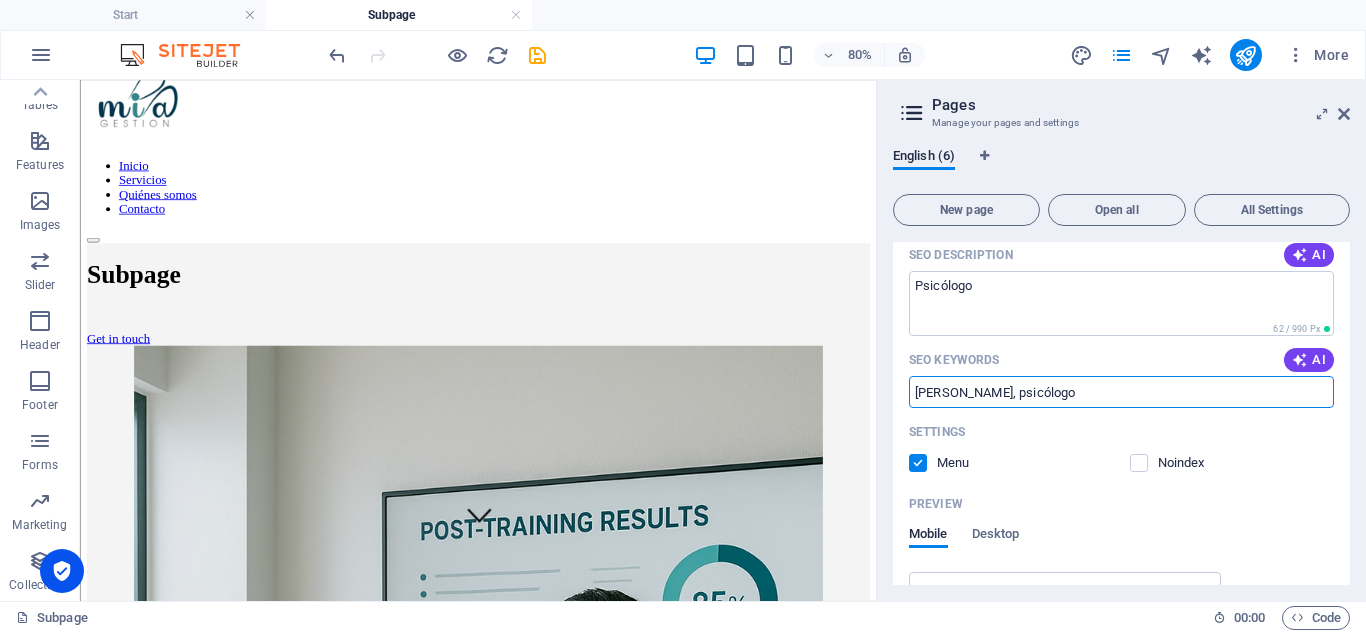 type on "[PERSON_NAME], psicólogo" 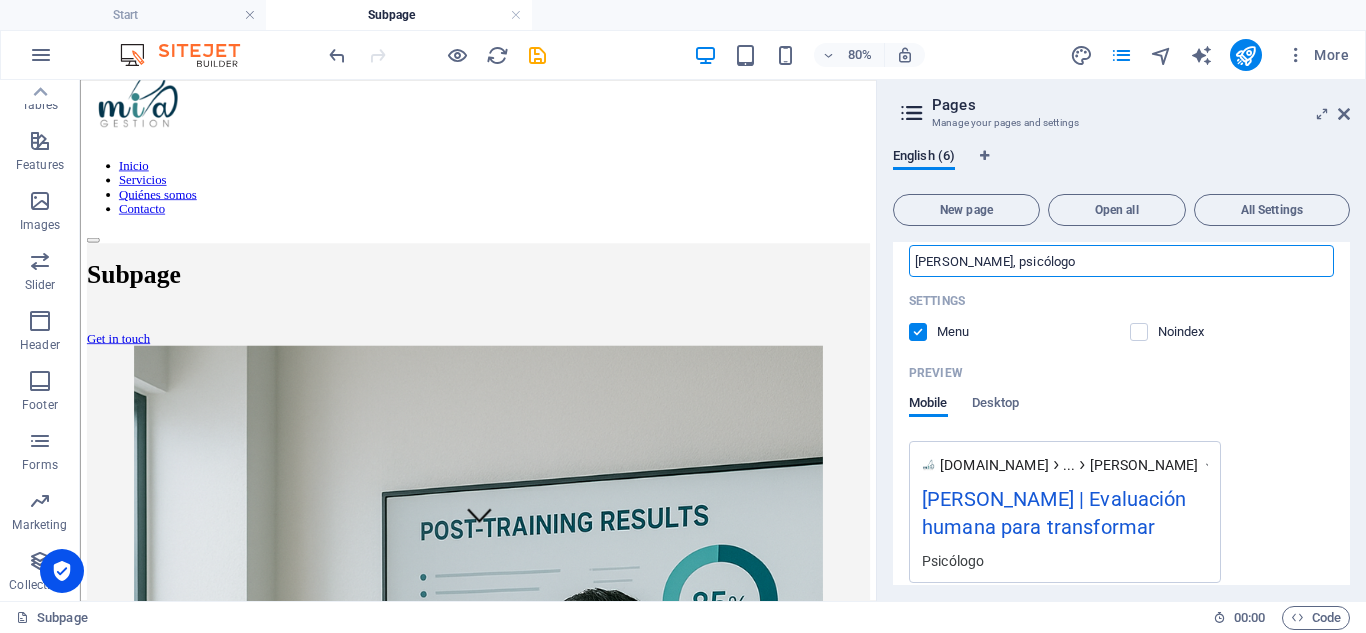 scroll, scrollTop: 500, scrollLeft: 0, axis: vertical 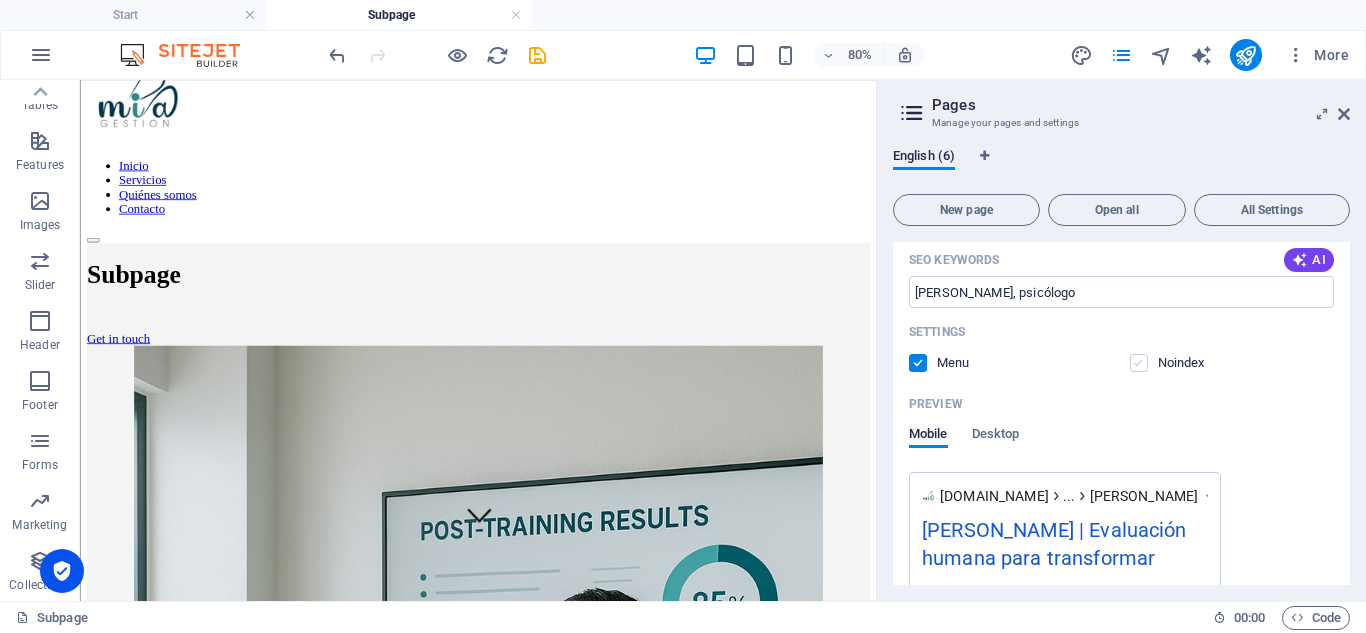 click at bounding box center (1139, 363) 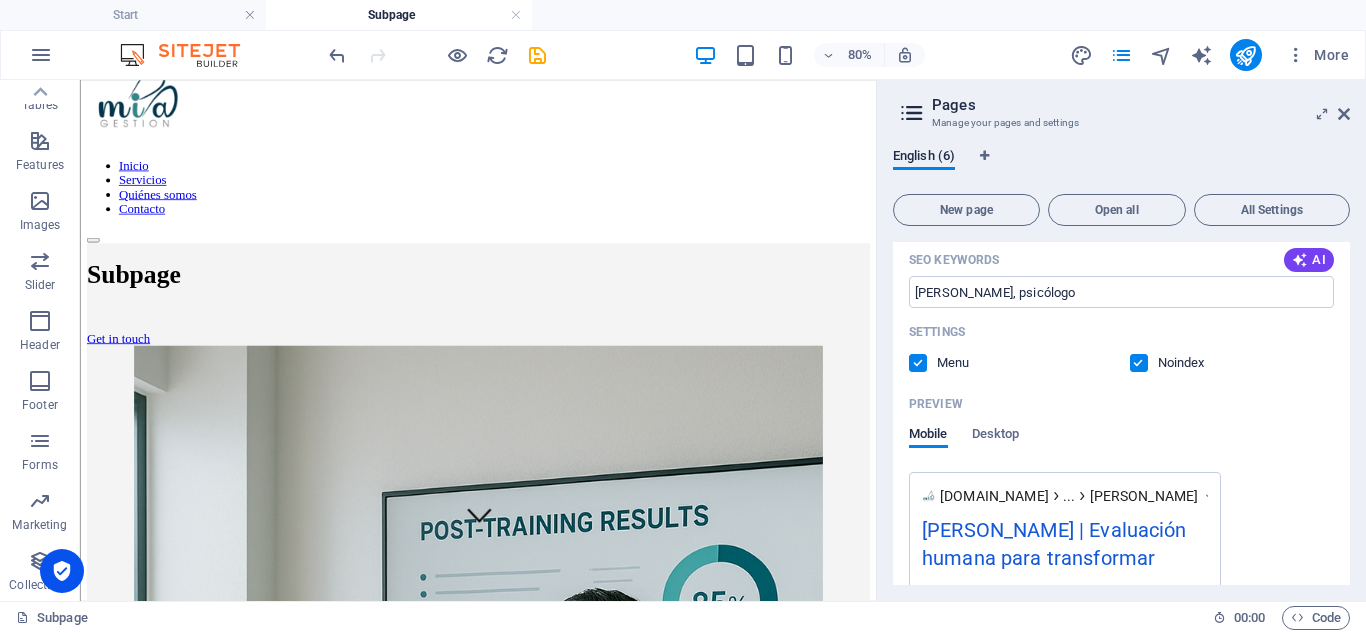 click at bounding box center [1139, 363] 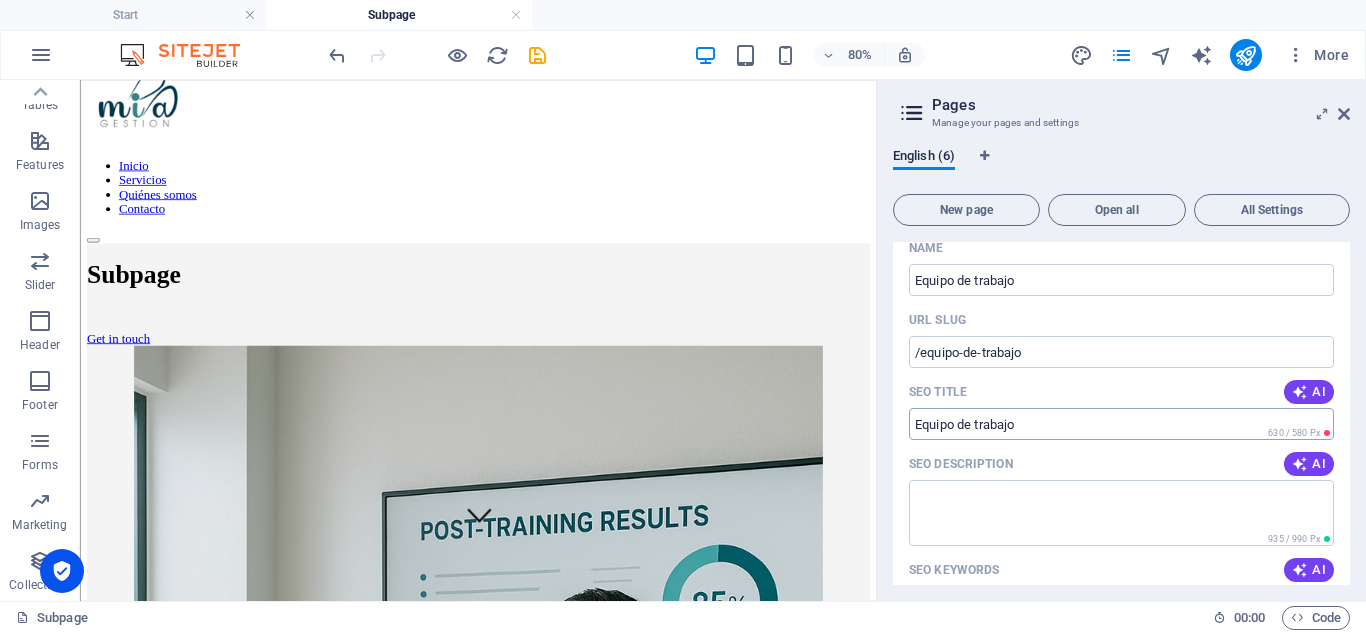 scroll, scrollTop: 1000, scrollLeft: 0, axis: vertical 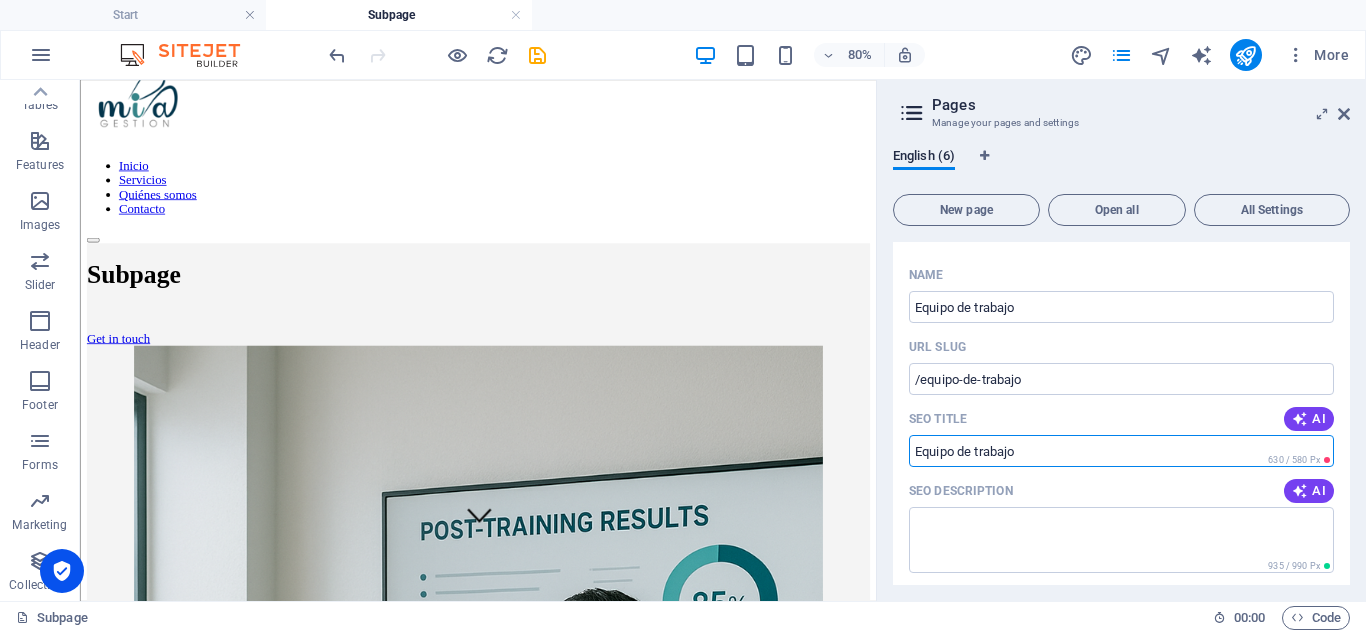 drag, startPoint x: 1125, startPoint y: 563, endPoint x: 968, endPoint y: 590, distance: 159.30473 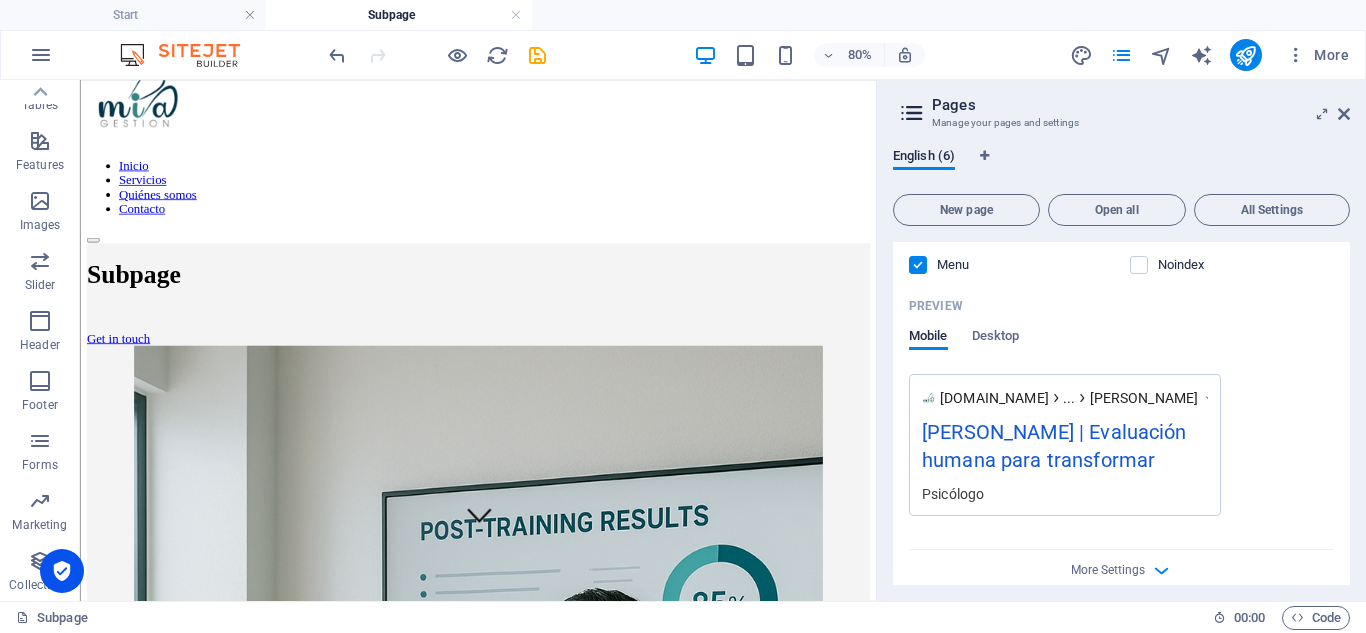 scroll, scrollTop: 500, scrollLeft: 0, axis: vertical 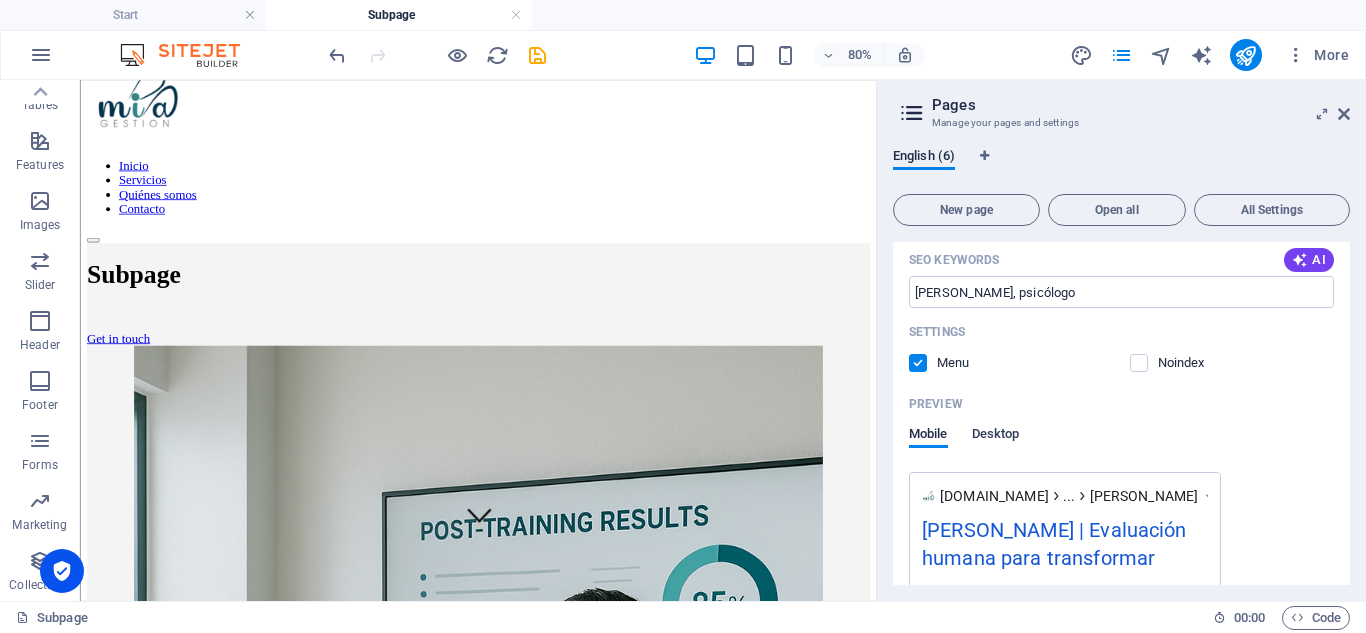 type 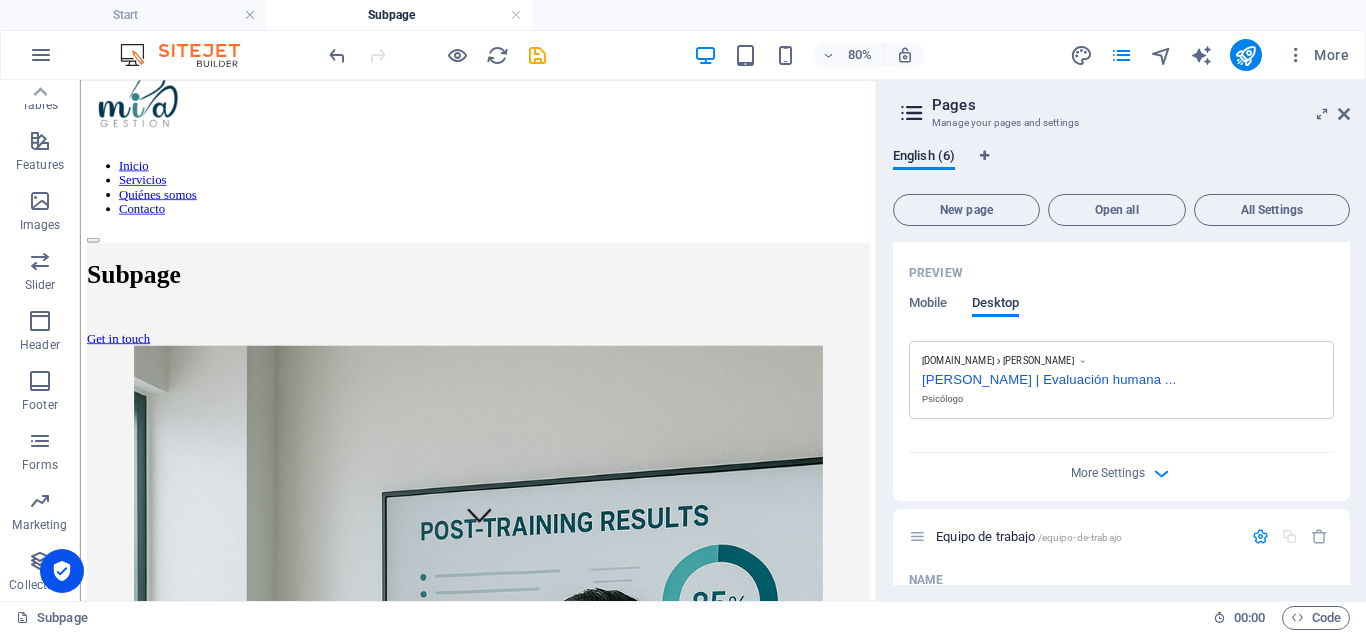 scroll, scrollTop: 700, scrollLeft: 0, axis: vertical 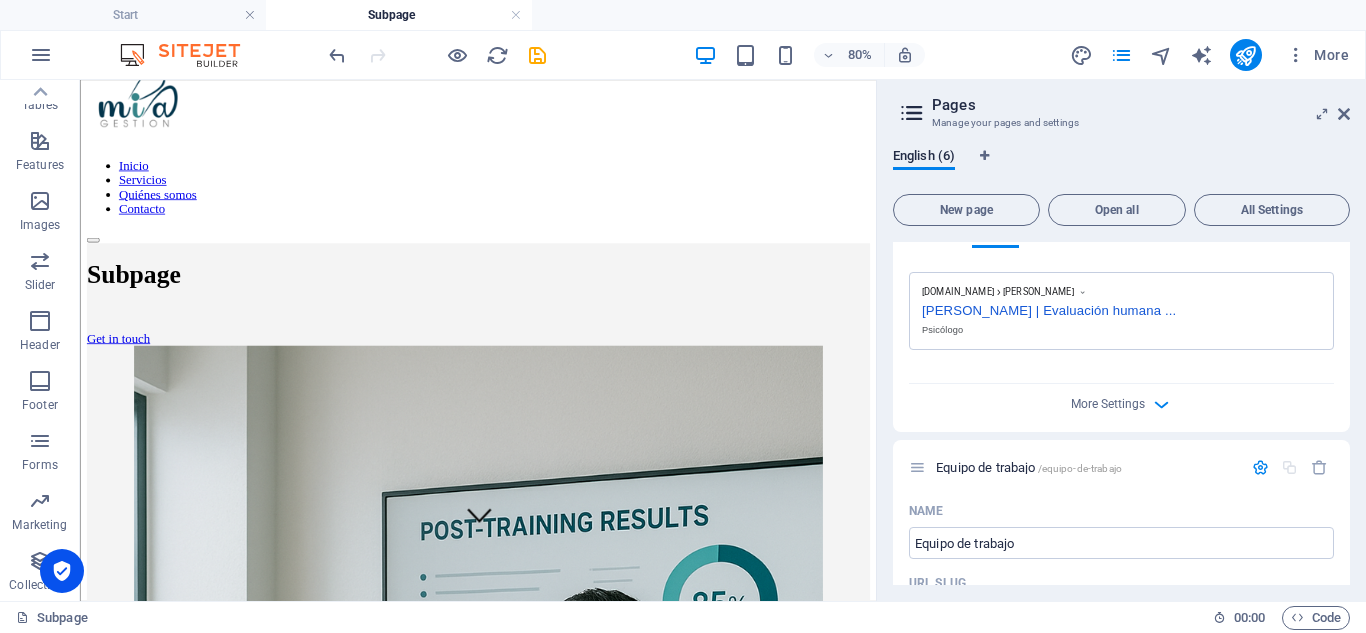 click on "More Settings" at bounding box center (1121, 400) 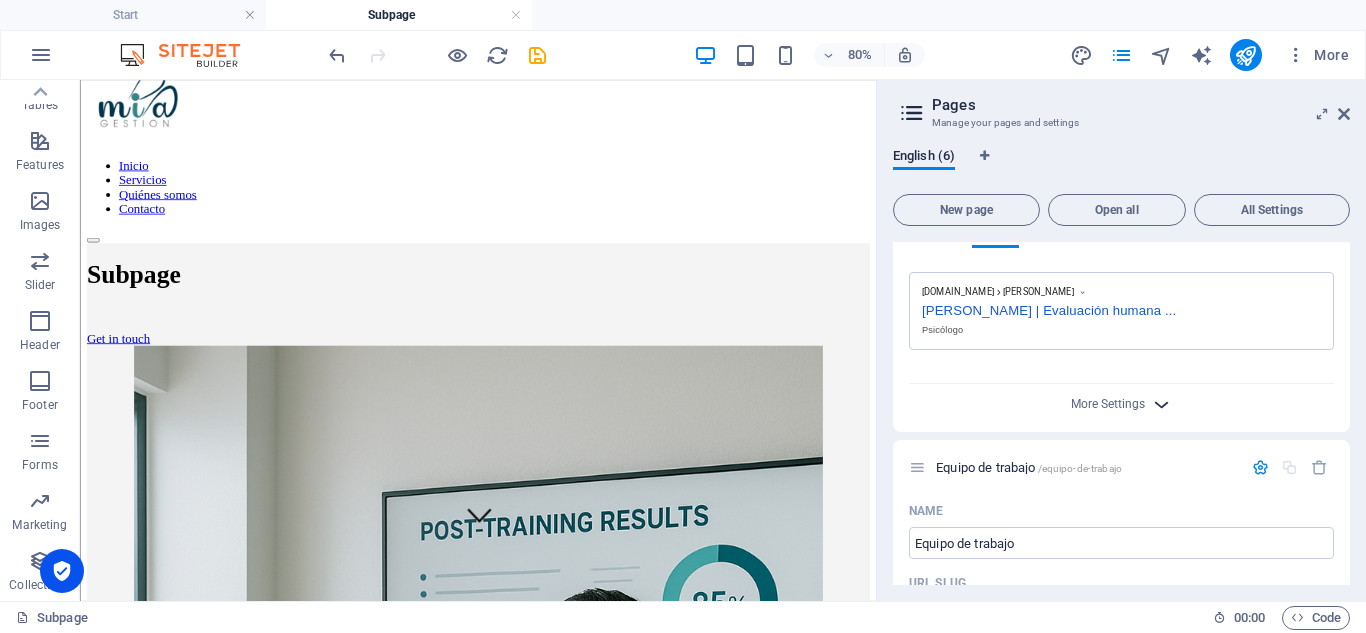 click at bounding box center [1161, 404] 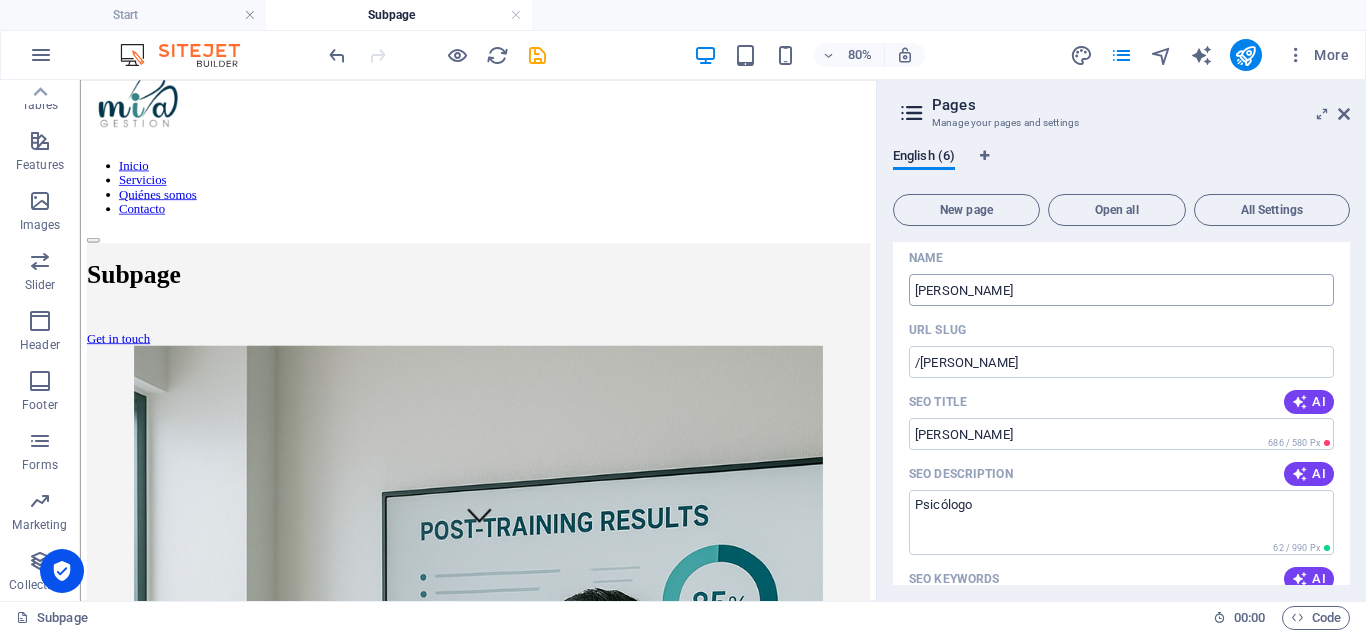 scroll, scrollTop: 200, scrollLeft: 0, axis: vertical 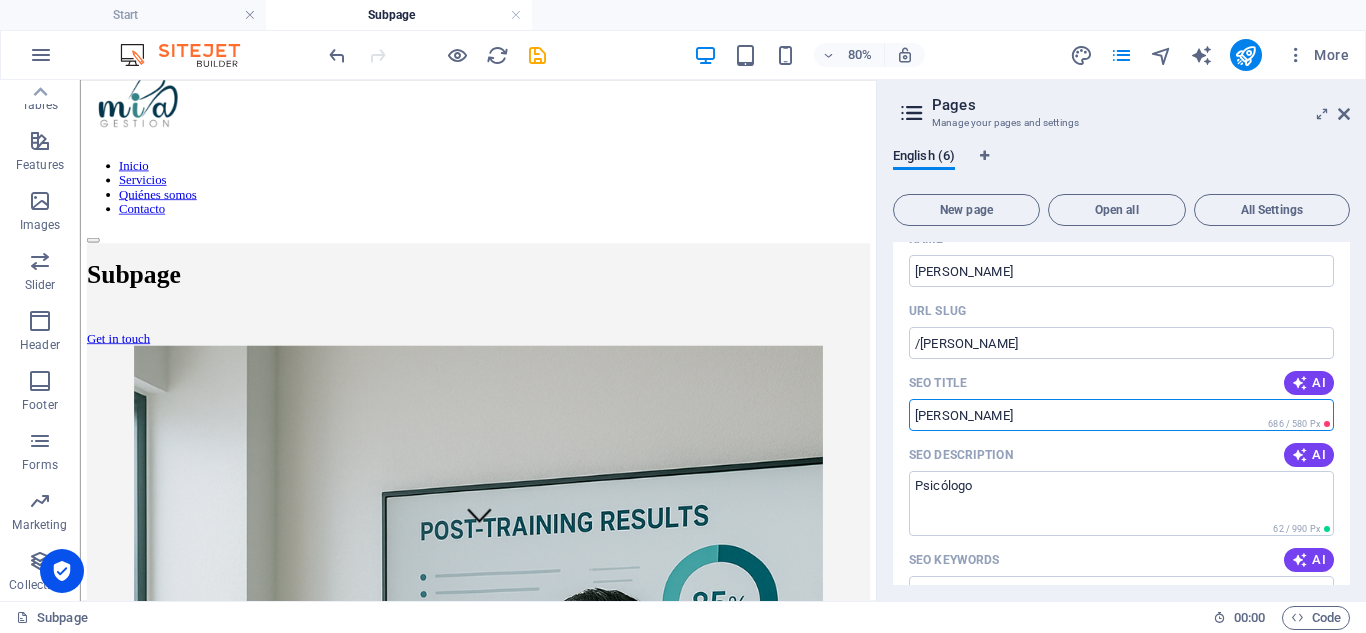 drag, startPoint x: 1091, startPoint y: 417, endPoint x: 896, endPoint y: 411, distance: 195.09229 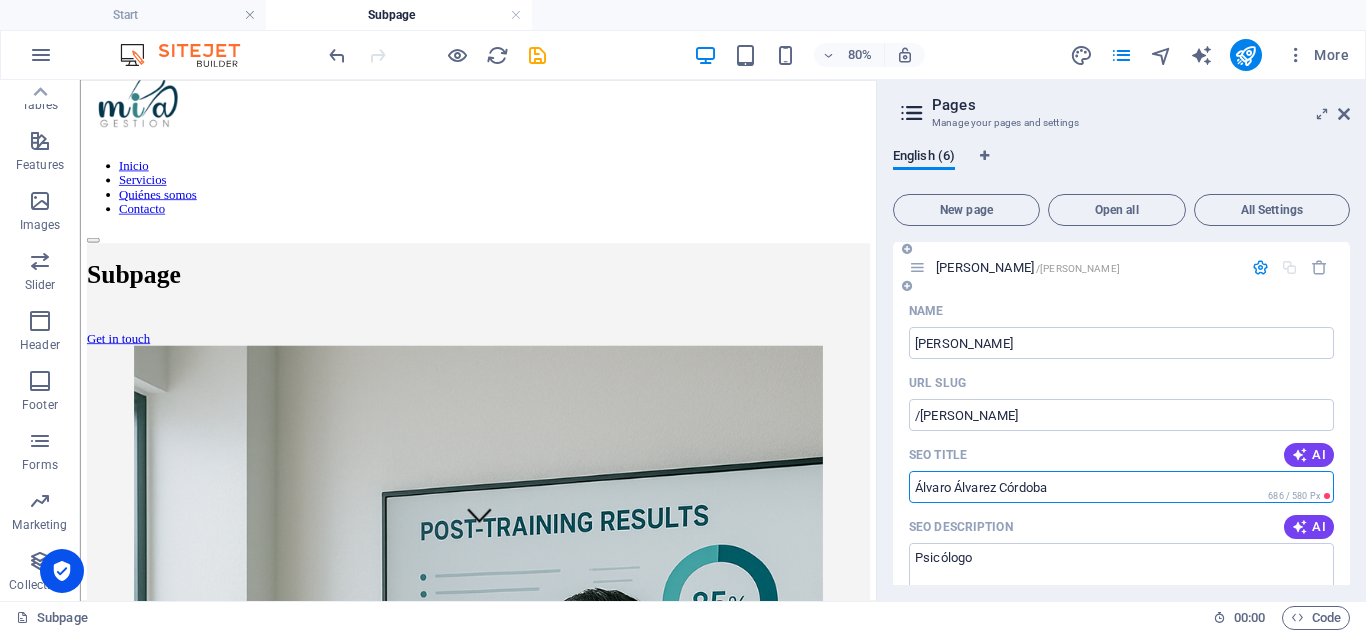 scroll, scrollTop: 100, scrollLeft: 0, axis: vertical 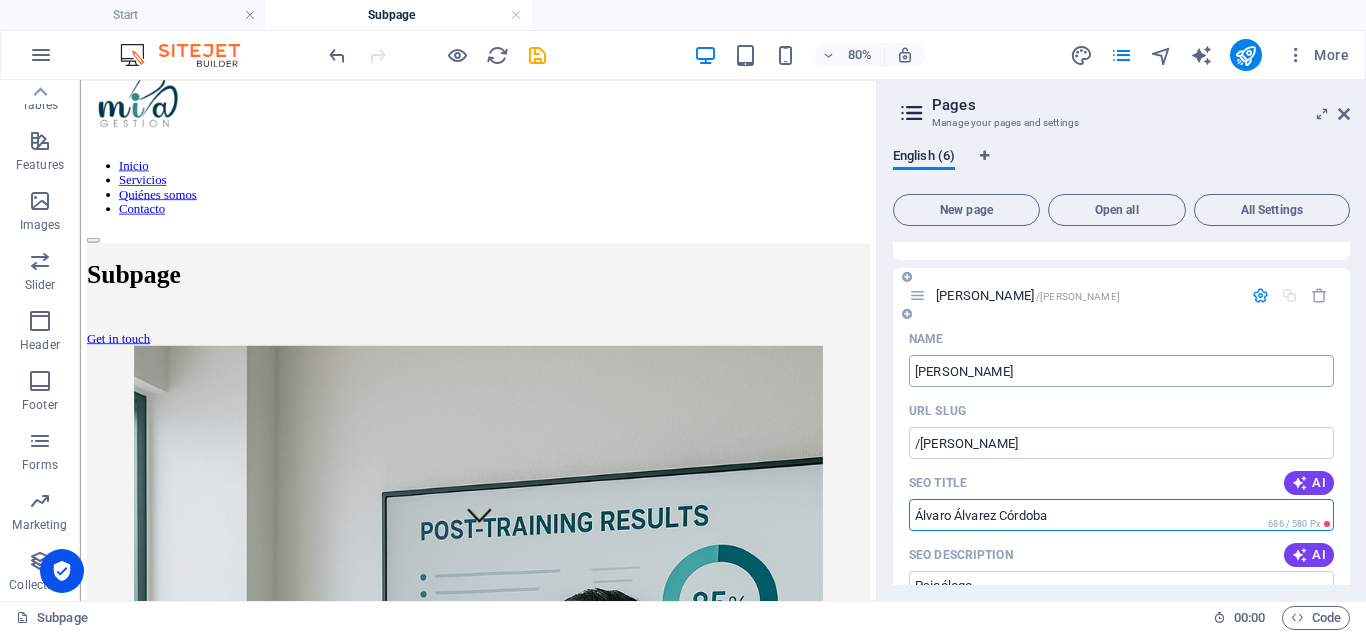 type 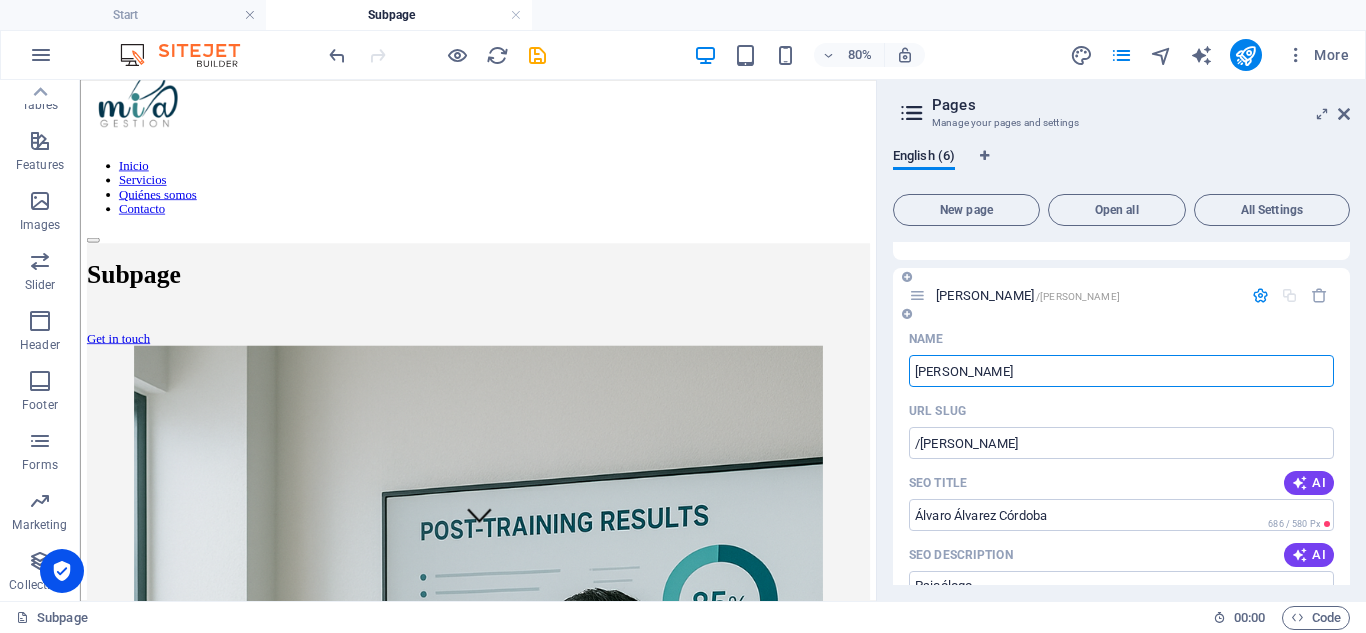 click on "[PERSON_NAME]" at bounding box center (1121, 371) 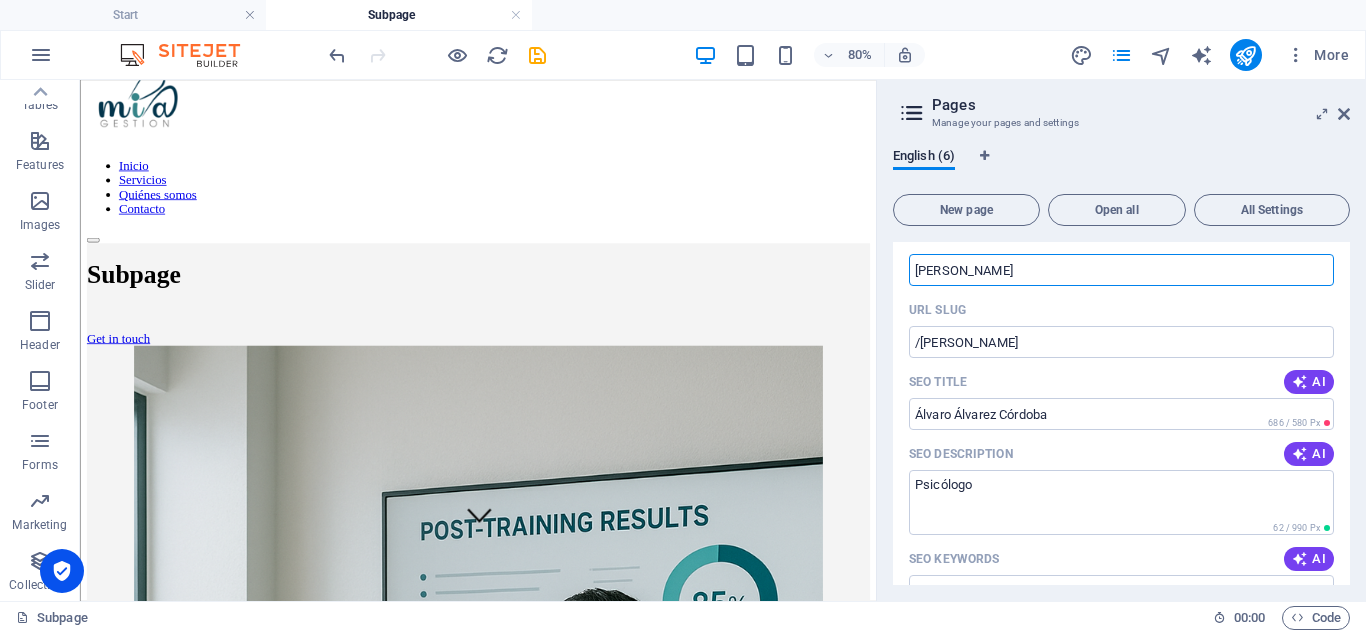 scroll, scrollTop: 200, scrollLeft: 0, axis: vertical 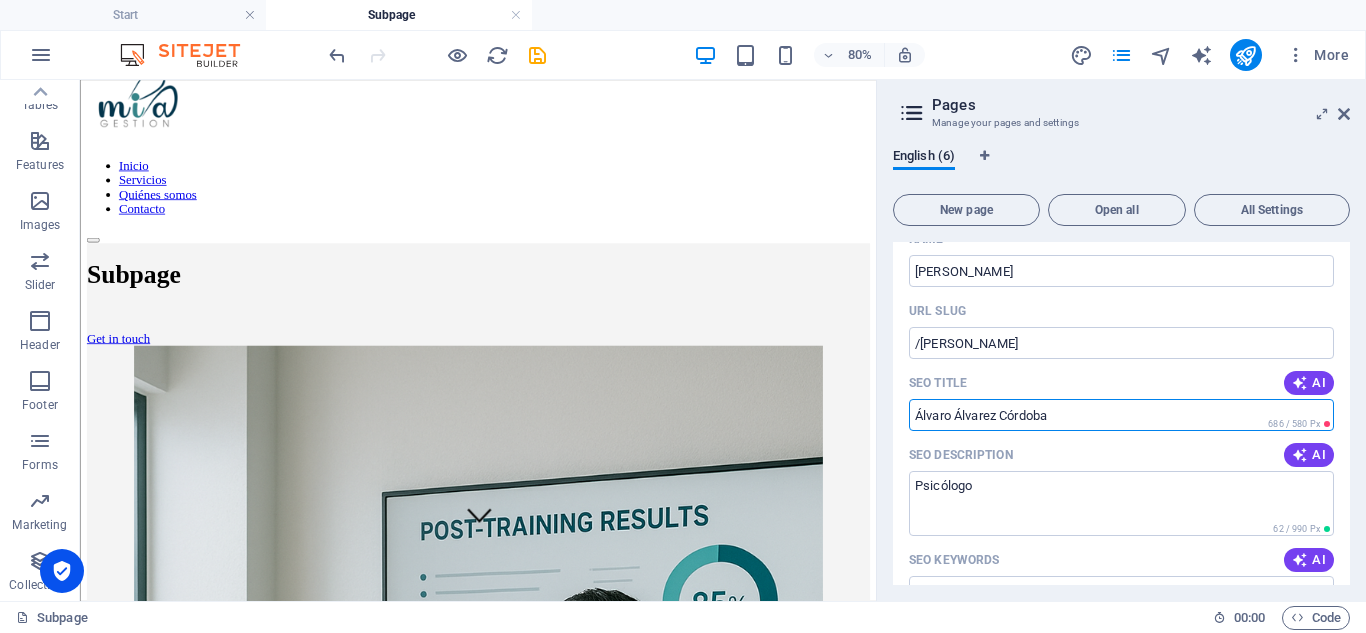 click on "SEO Title" at bounding box center [1121, 415] 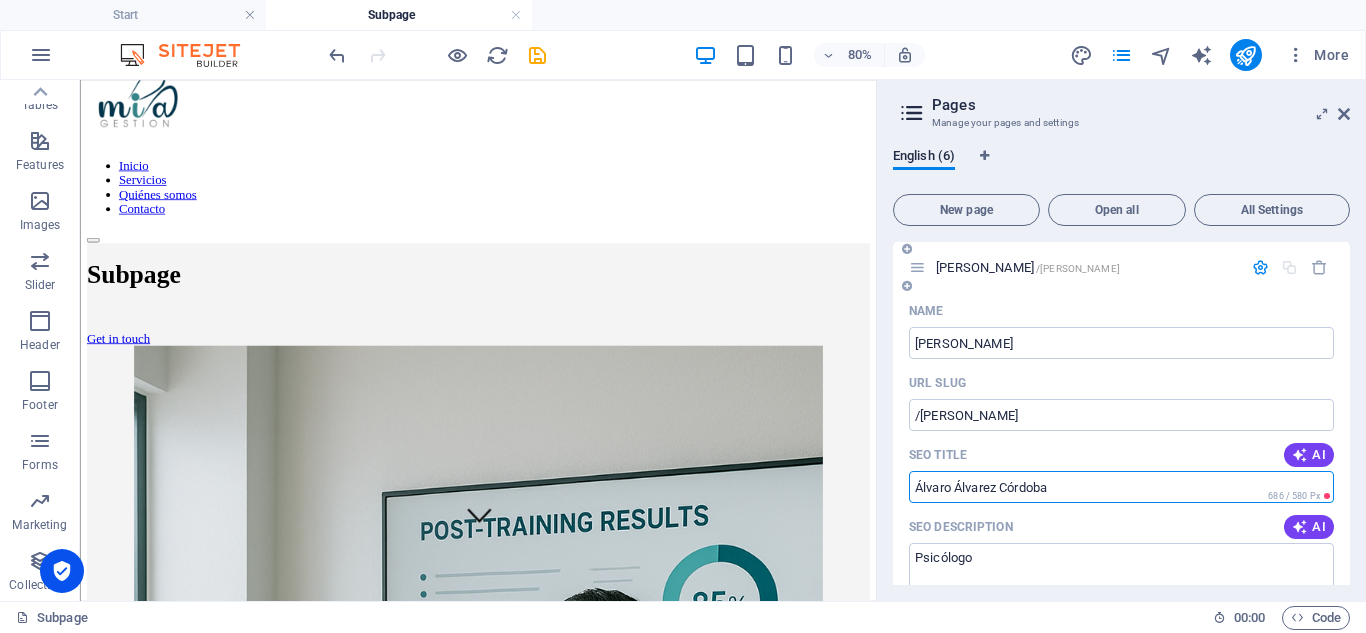 scroll, scrollTop: 100, scrollLeft: 0, axis: vertical 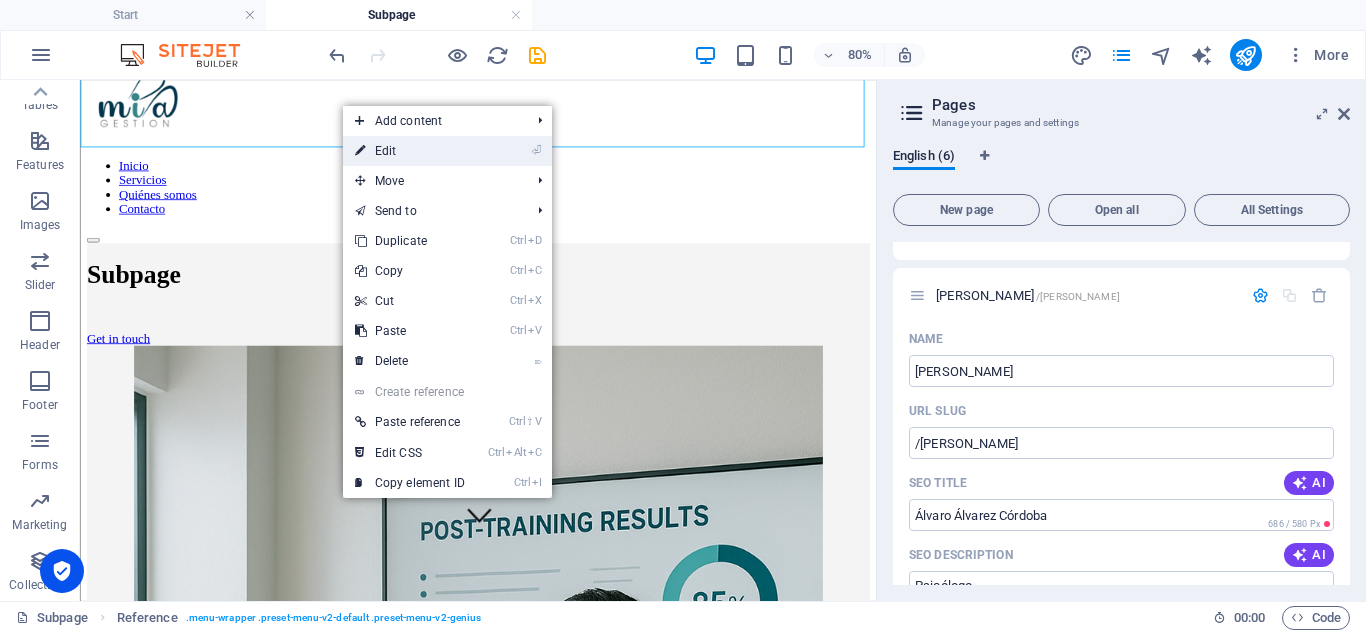 click on "⏎  Edit" at bounding box center [410, 151] 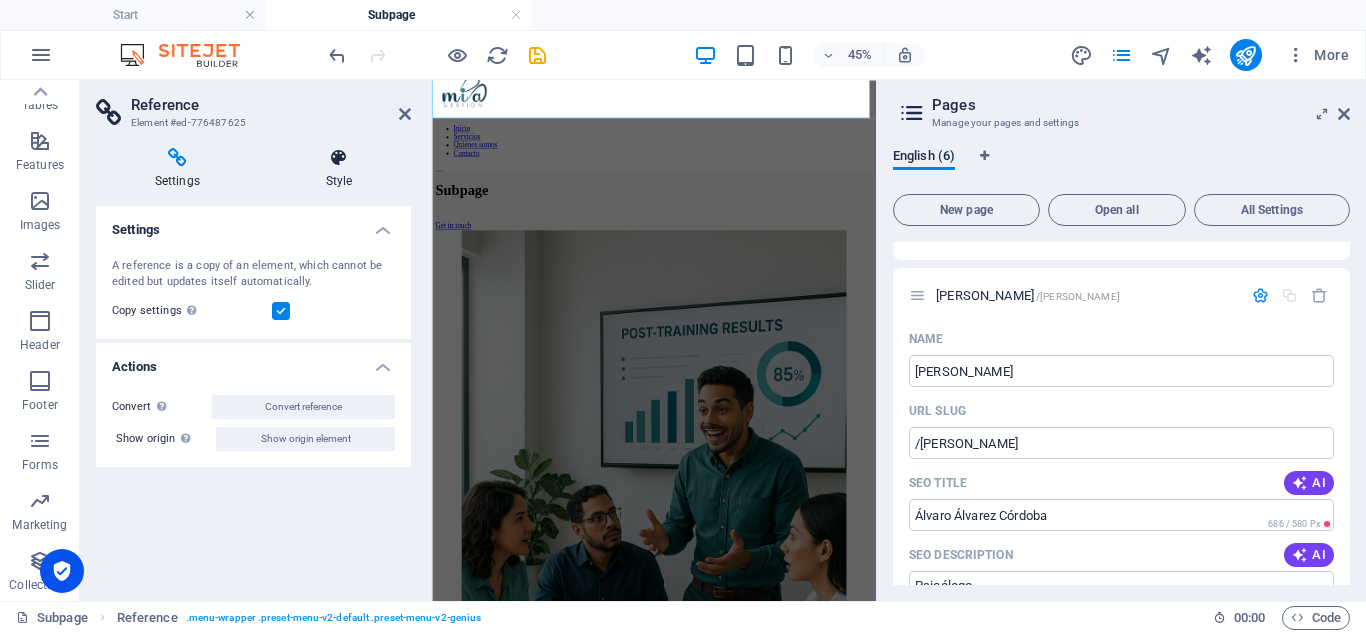 click on "Style" at bounding box center [339, 169] 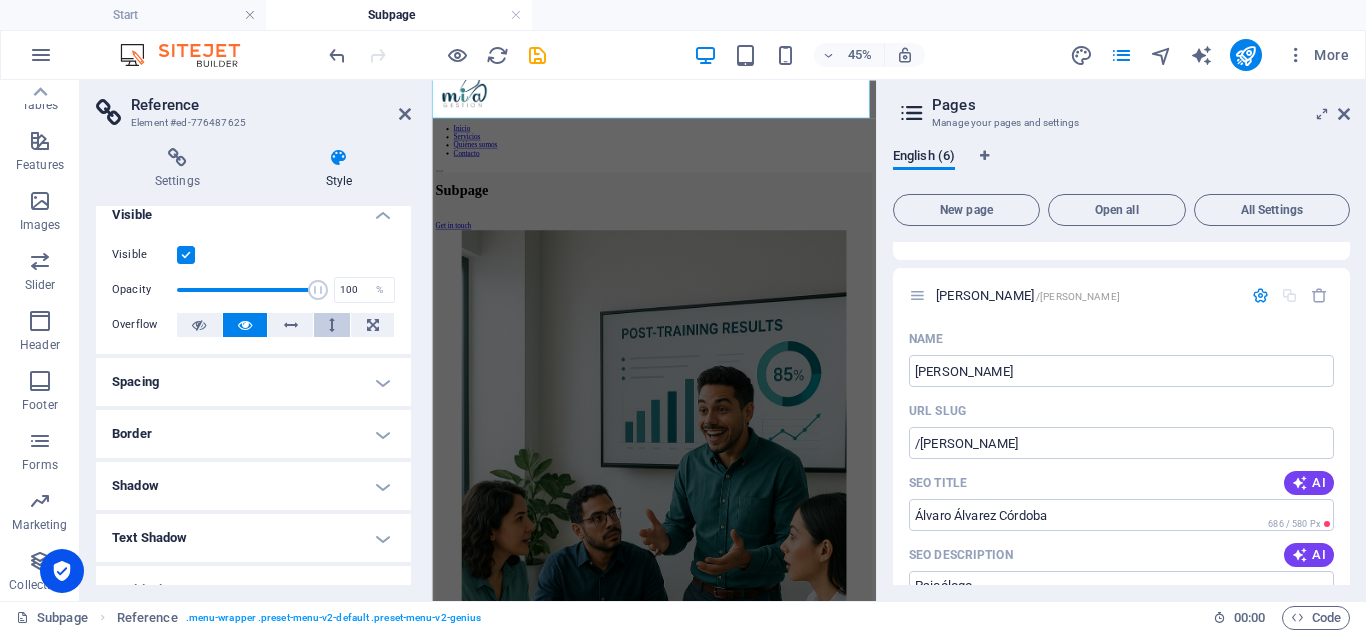 scroll, scrollTop: 0, scrollLeft: 0, axis: both 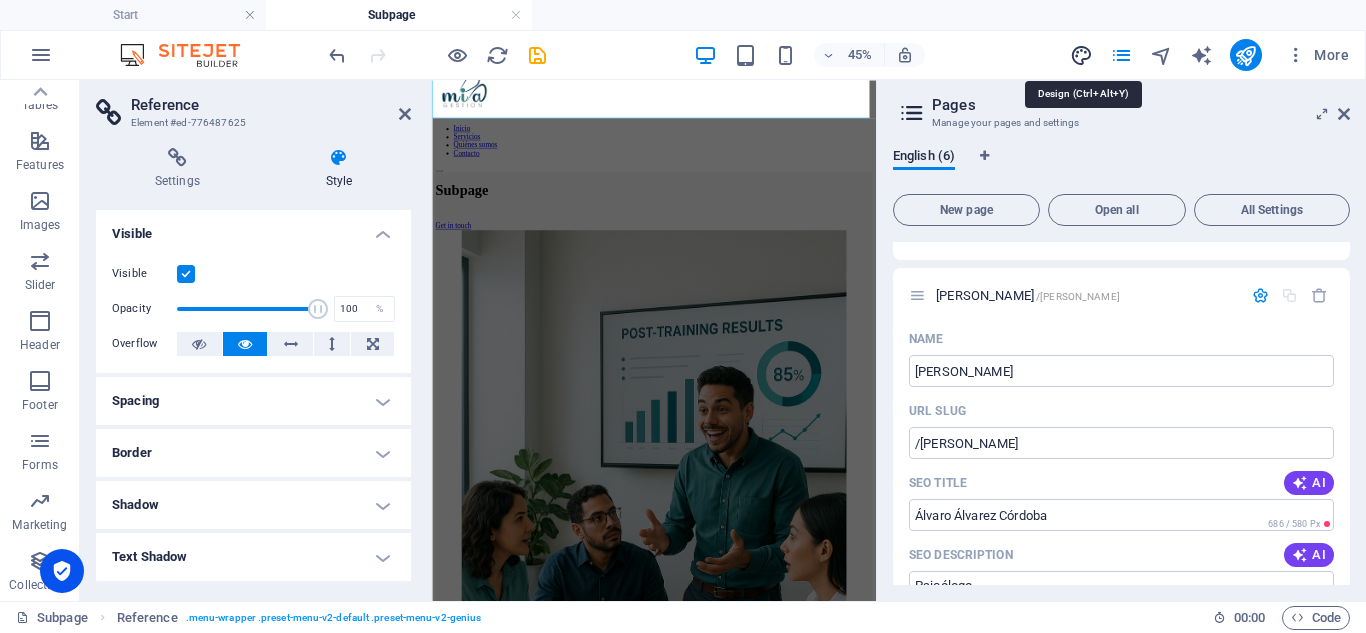 click at bounding box center [1081, 55] 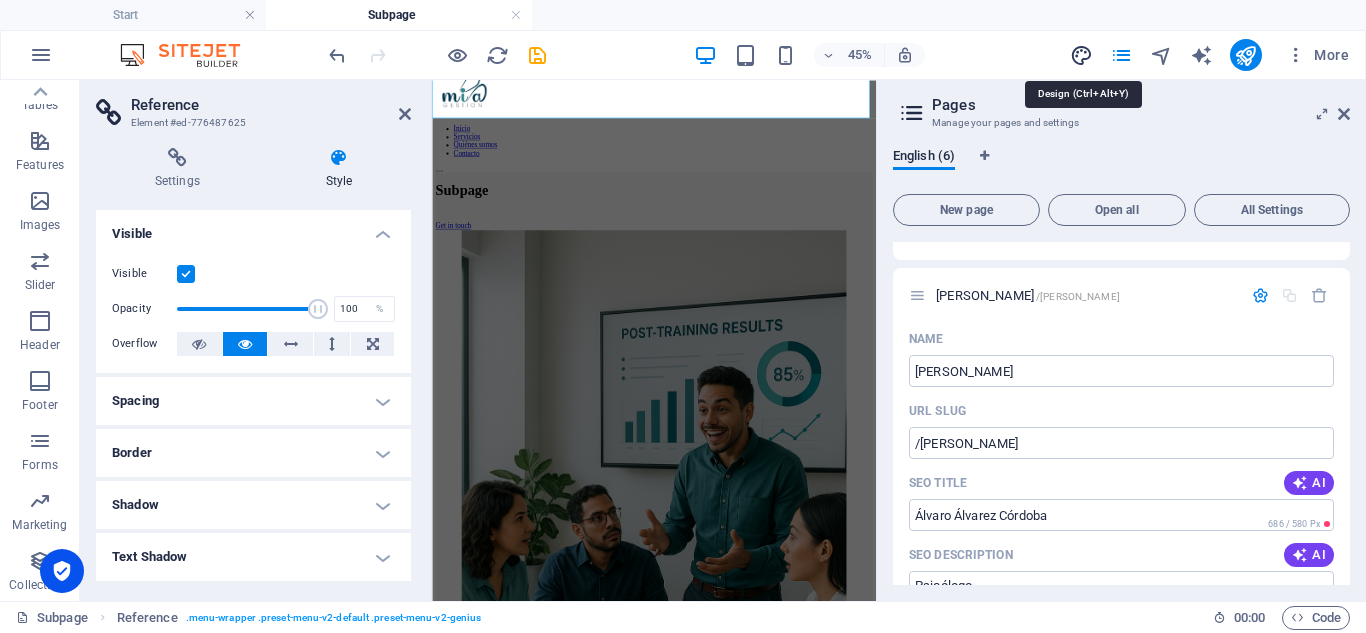 select on "px" 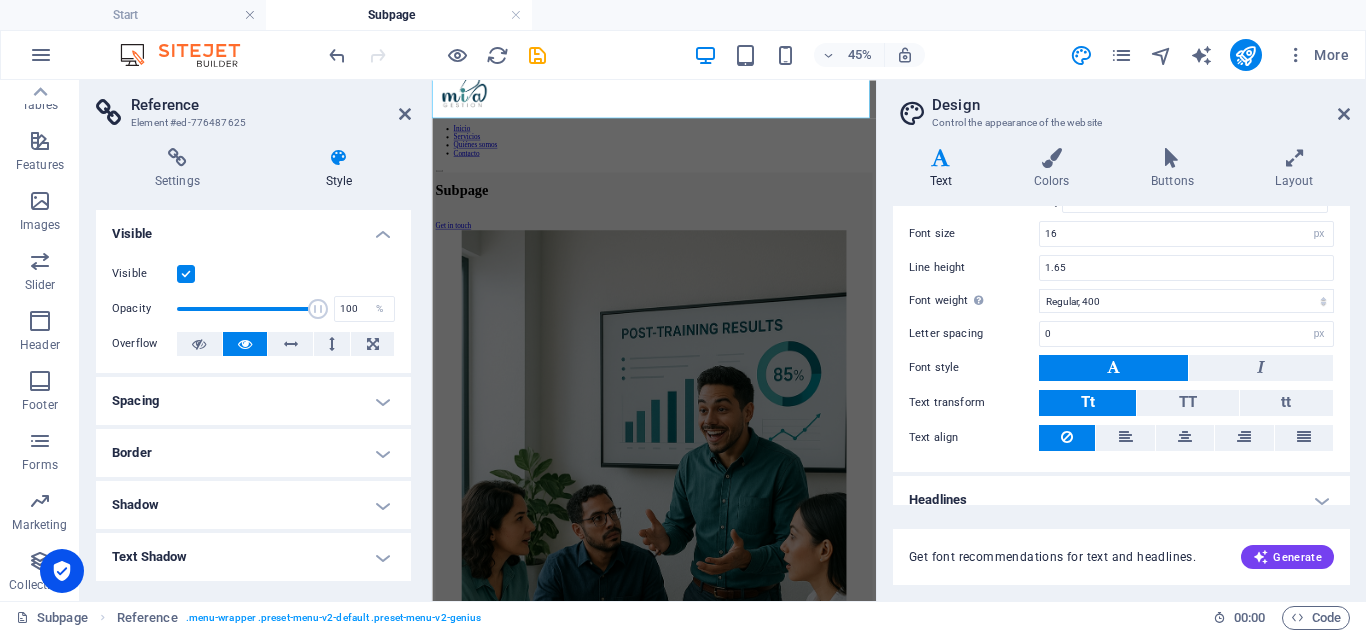 scroll, scrollTop: 157, scrollLeft: 0, axis: vertical 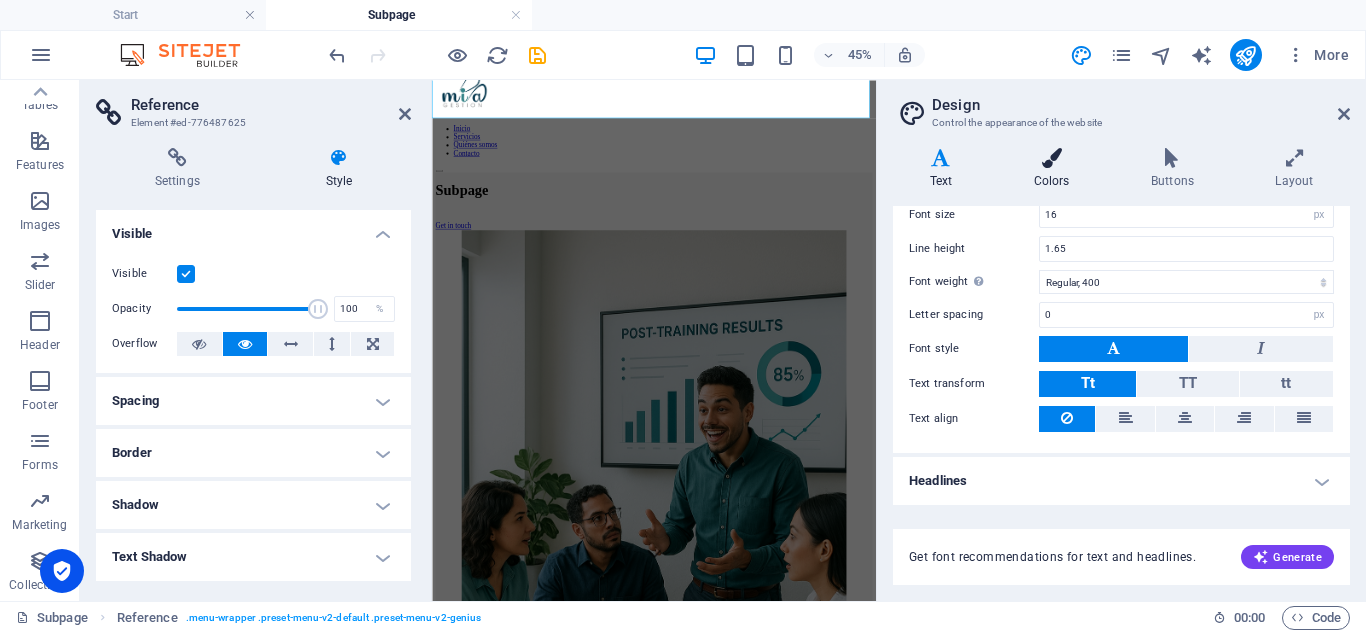 click on "Colors" at bounding box center (1055, 169) 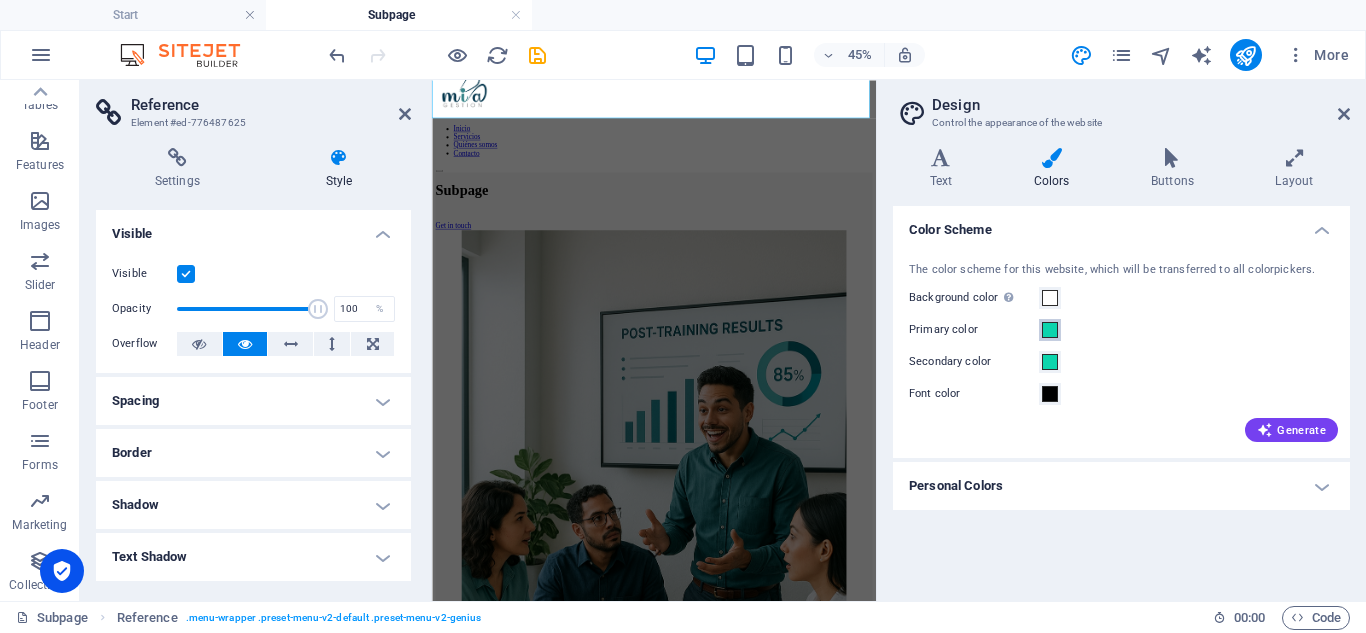 click at bounding box center (1050, 330) 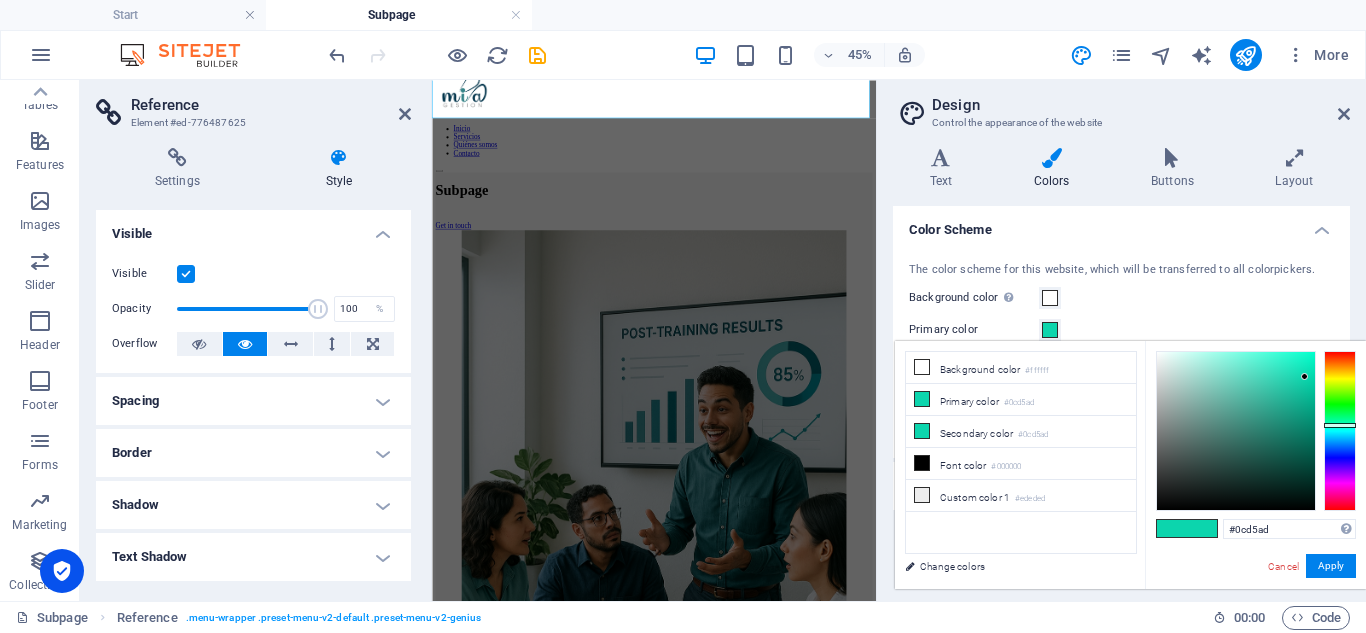 click on "Background color Only visible if it is not covered by other backgrounds." at bounding box center [974, 298] 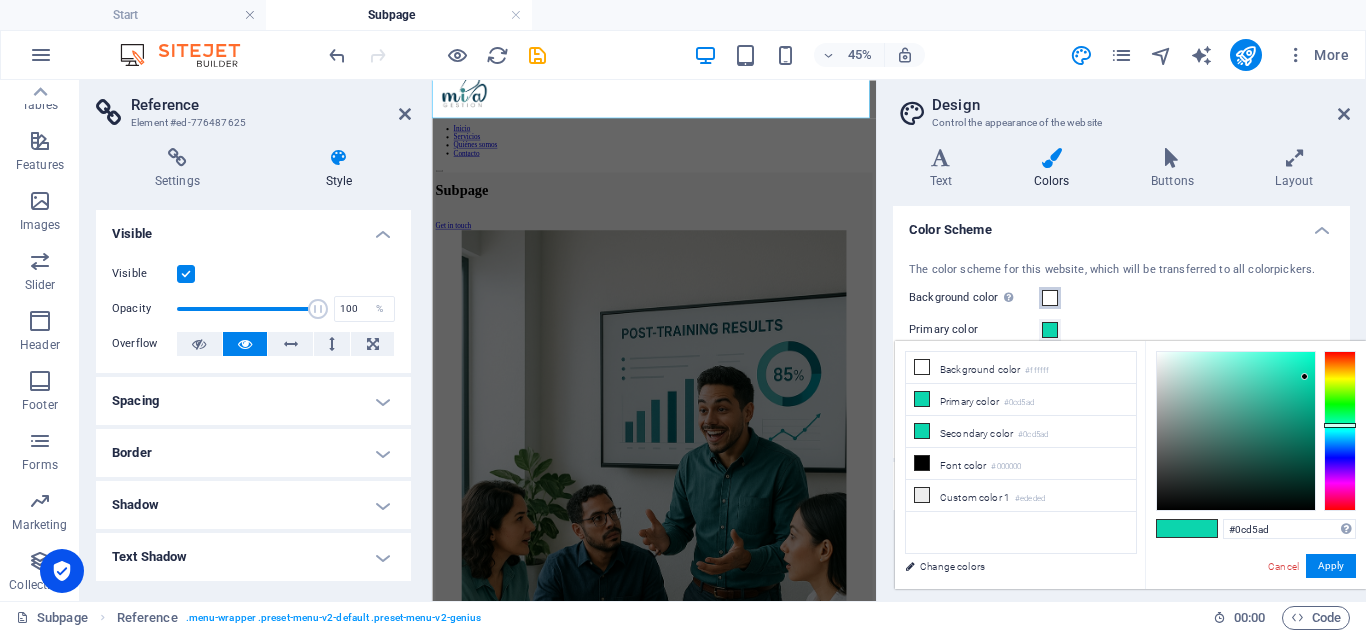 click on "Background color Only visible if it is not covered by other backgrounds." at bounding box center (1050, 298) 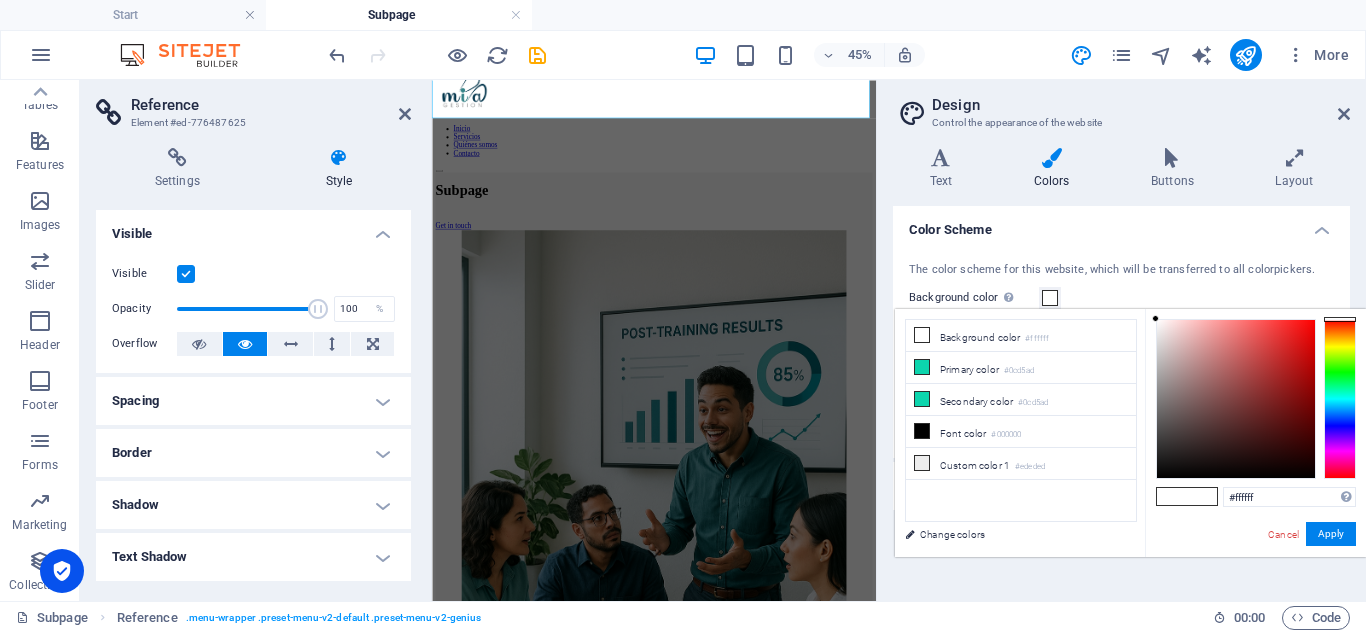 click on "Background color Only visible if it is not covered by other backgrounds." at bounding box center [974, 298] 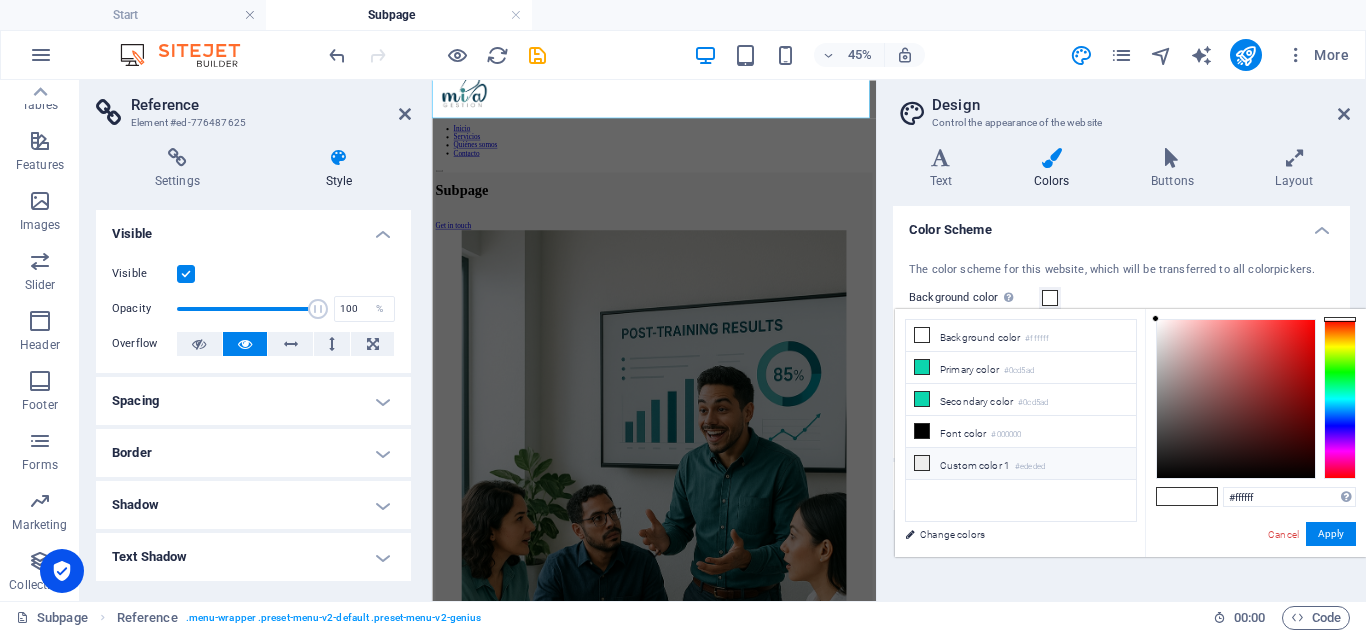 click on "Custom color 1
#ededed" at bounding box center (1021, 464) 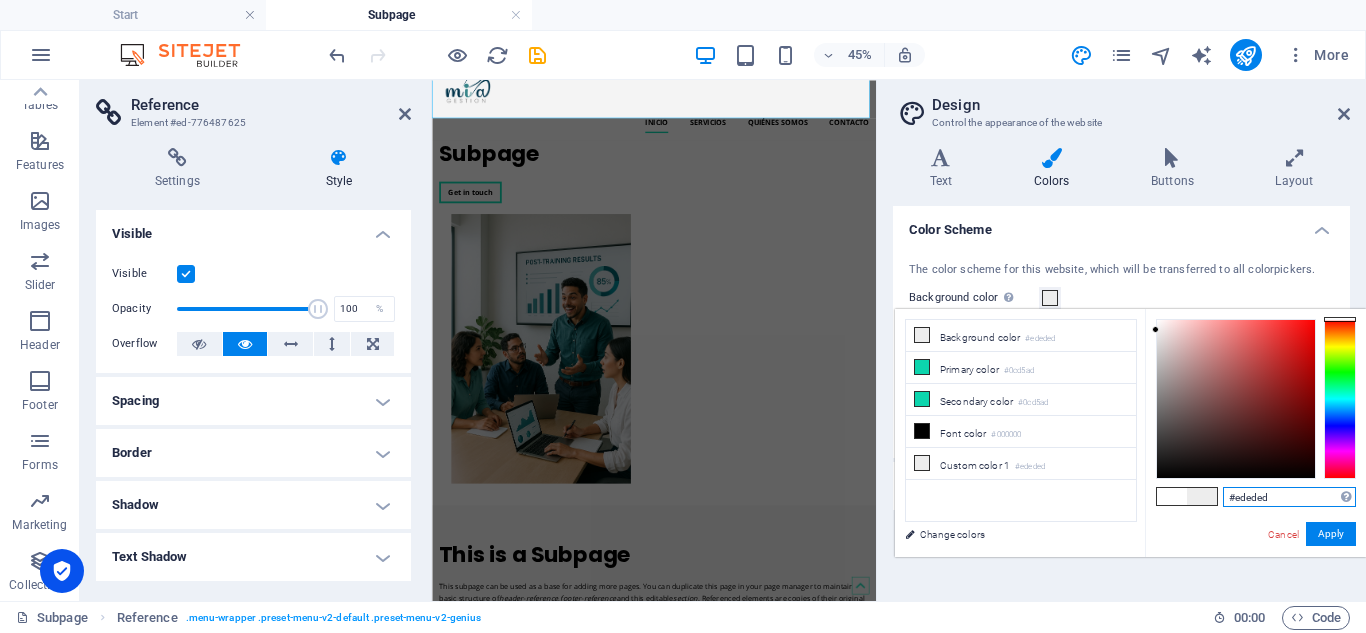 drag, startPoint x: 1273, startPoint y: 498, endPoint x: 1222, endPoint y: 497, distance: 51.009804 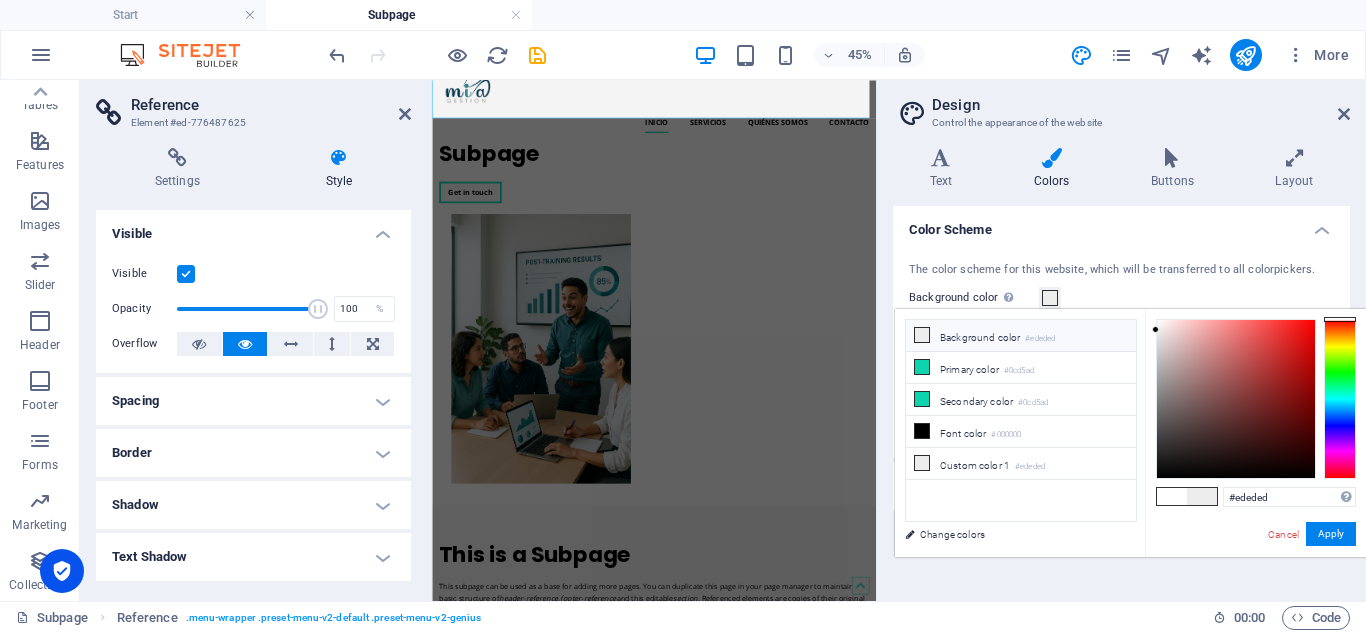 click on "#ededed" at bounding box center [1040, 339] 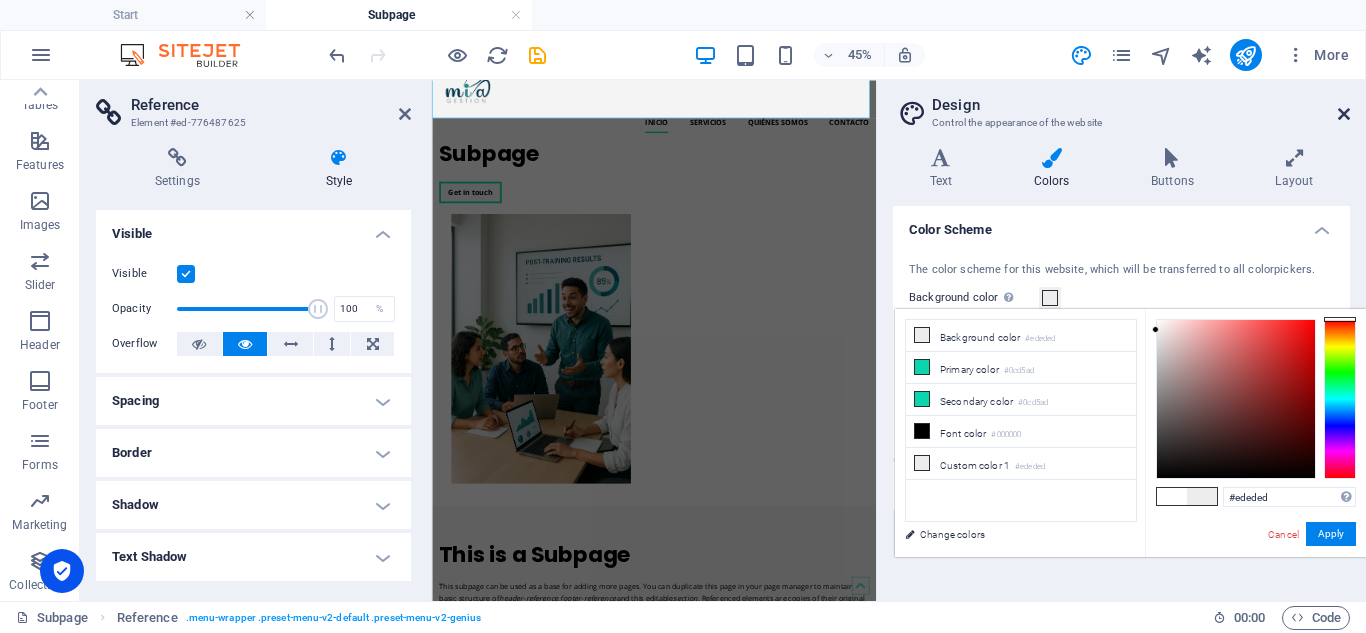 click at bounding box center [1344, 114] 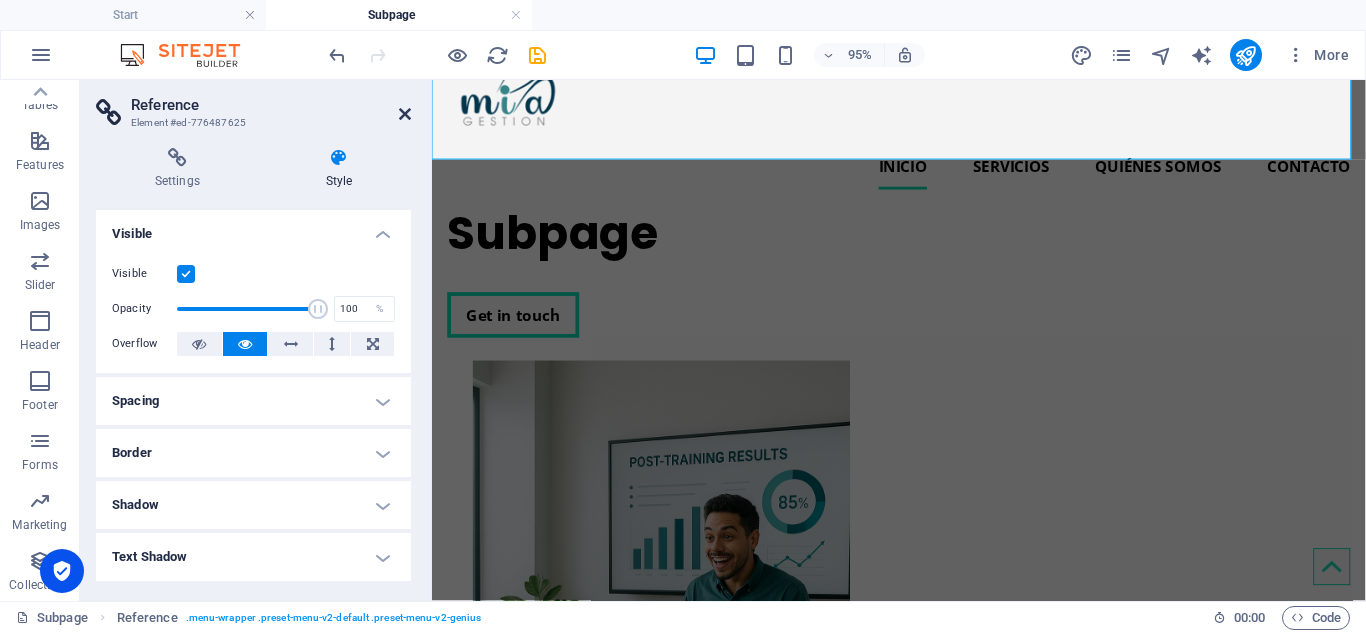 click at bounding box center (405, 114) 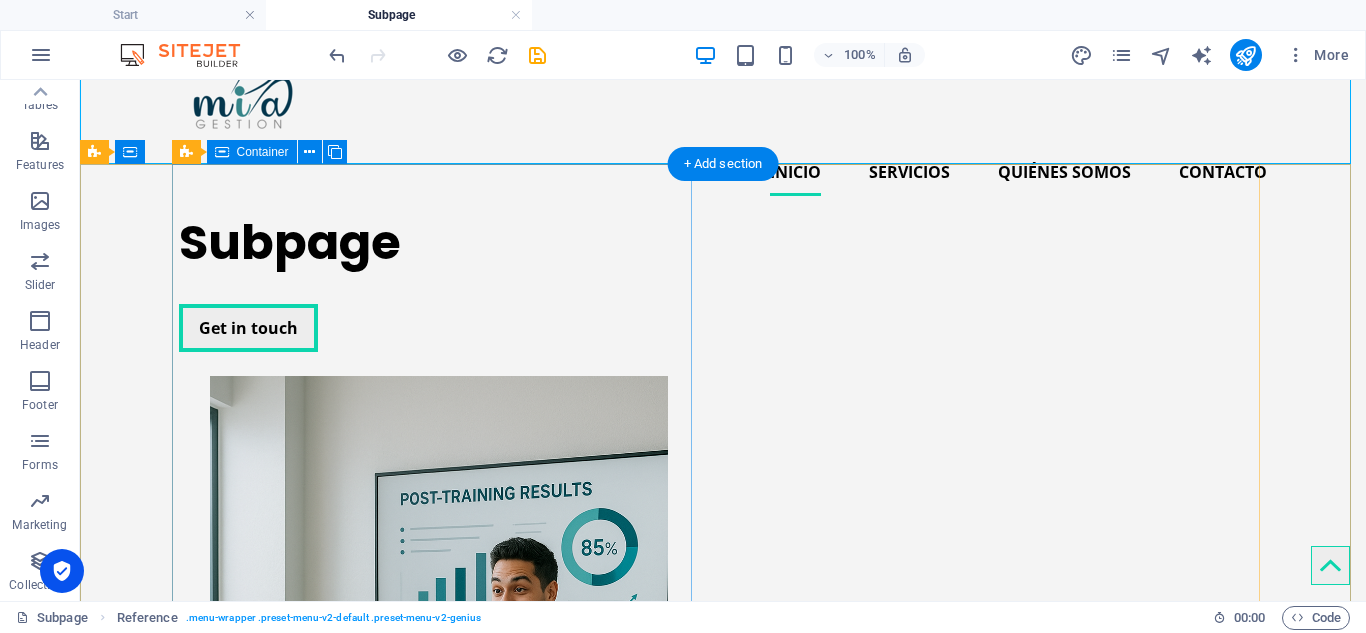 click on "Subpage Get in touch" at bounding box center [439, 282] 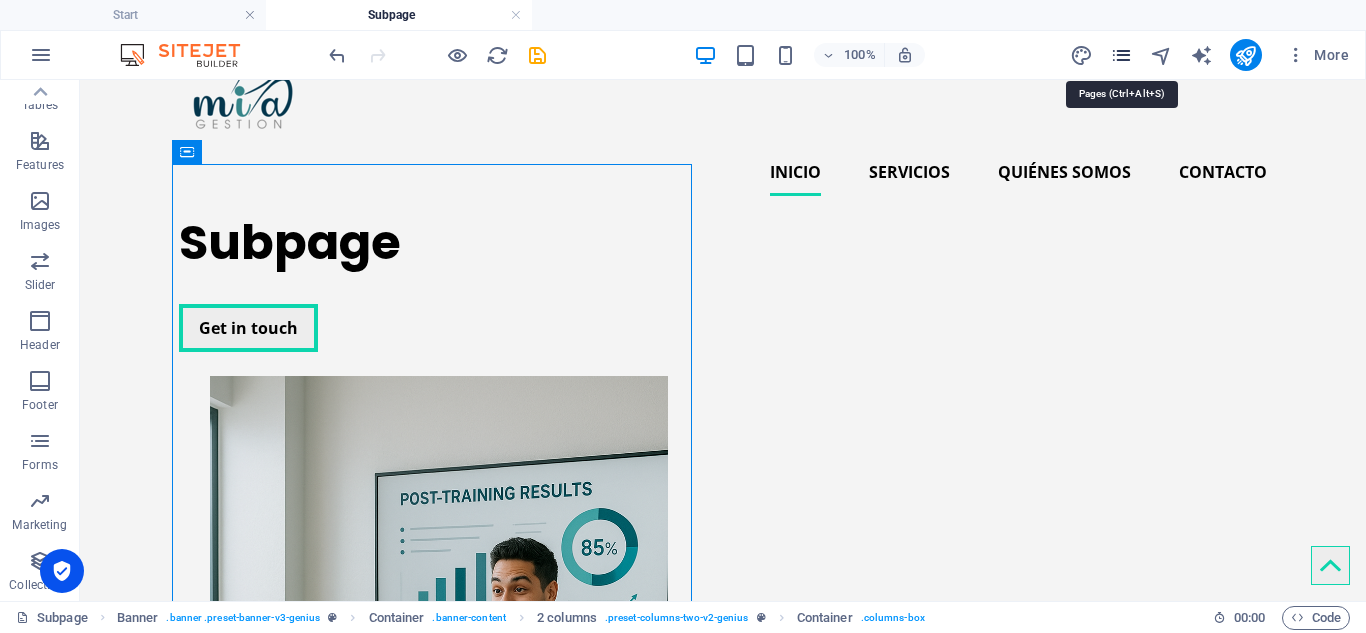 click at bounding box center [1121, 55] 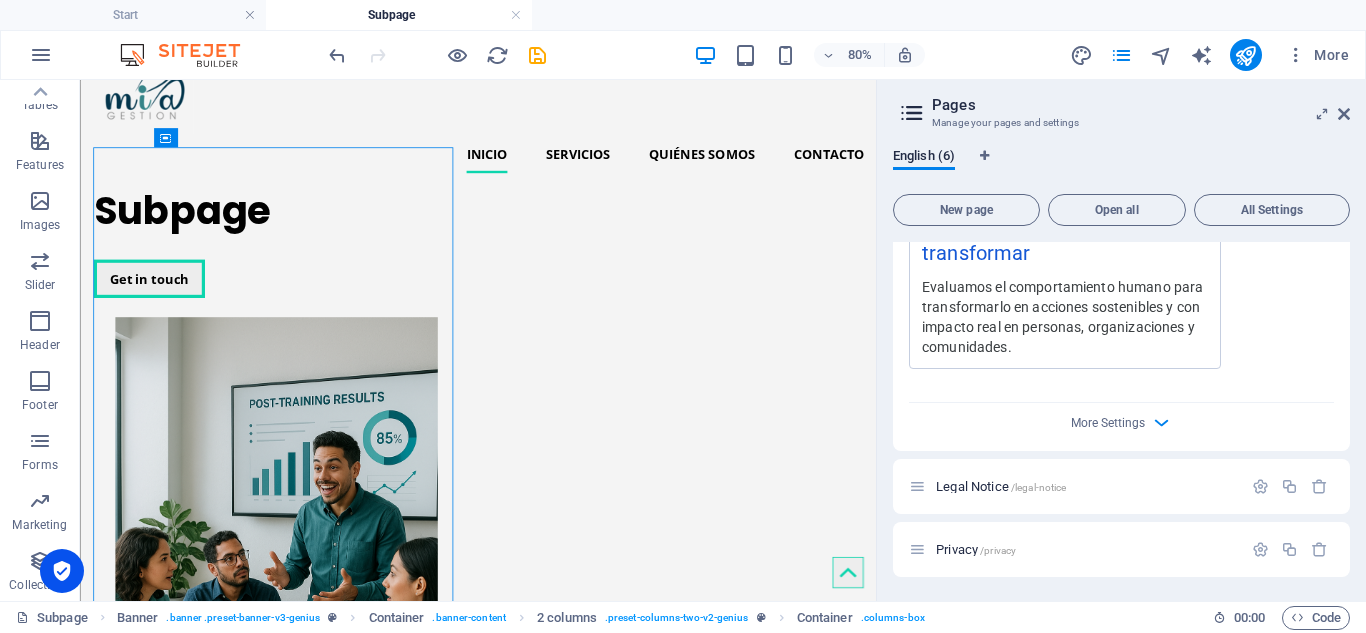 scroll, scrollTop: 1698, scrollLeft: 0, axis: vertical 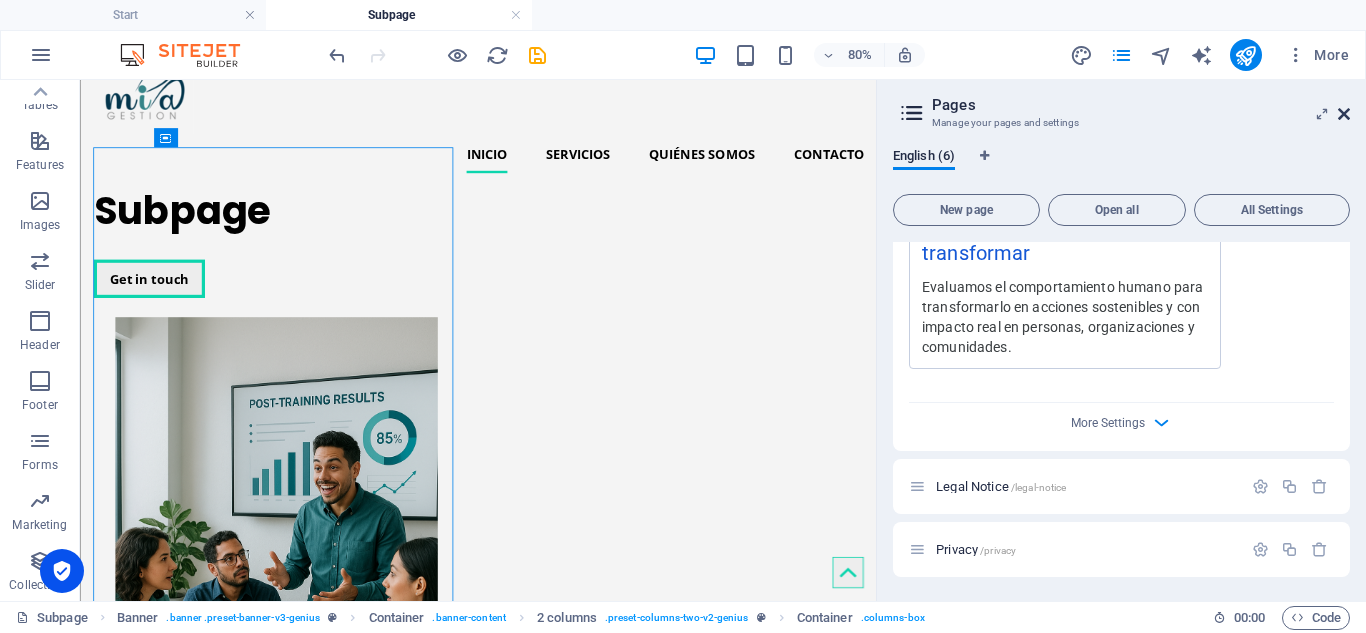 click at bounding box center (1344, 114) 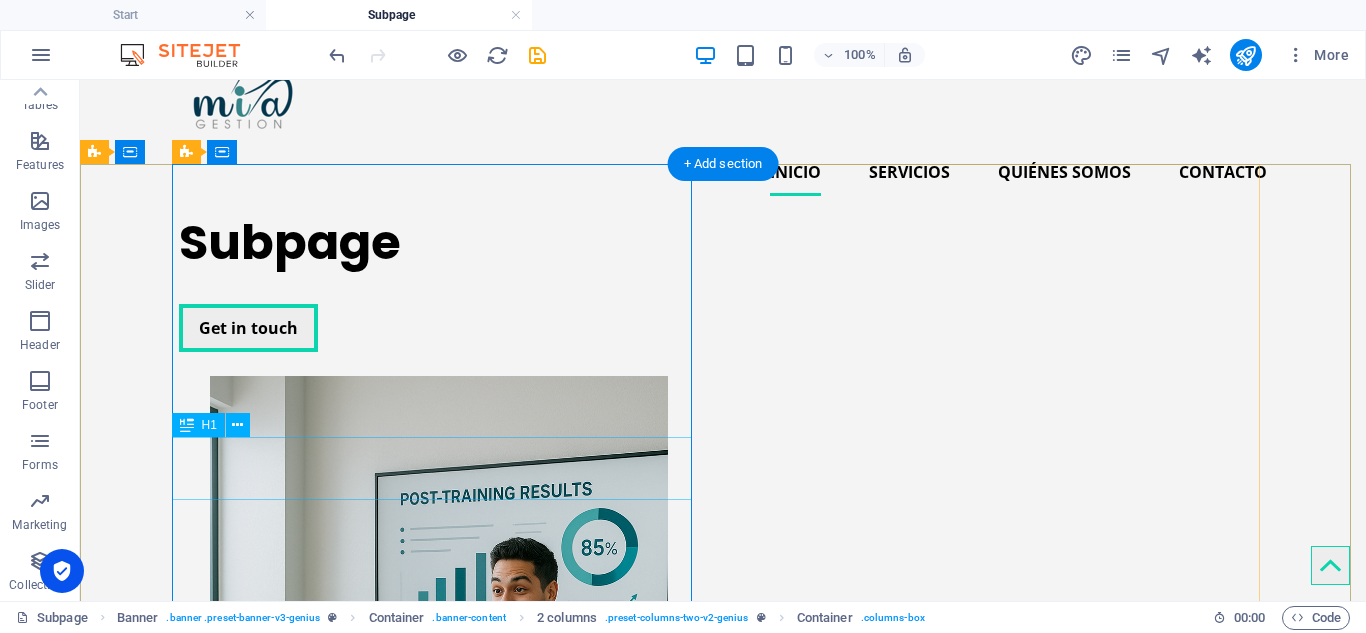 click on "Subpage" at bounding box center (439, 243) 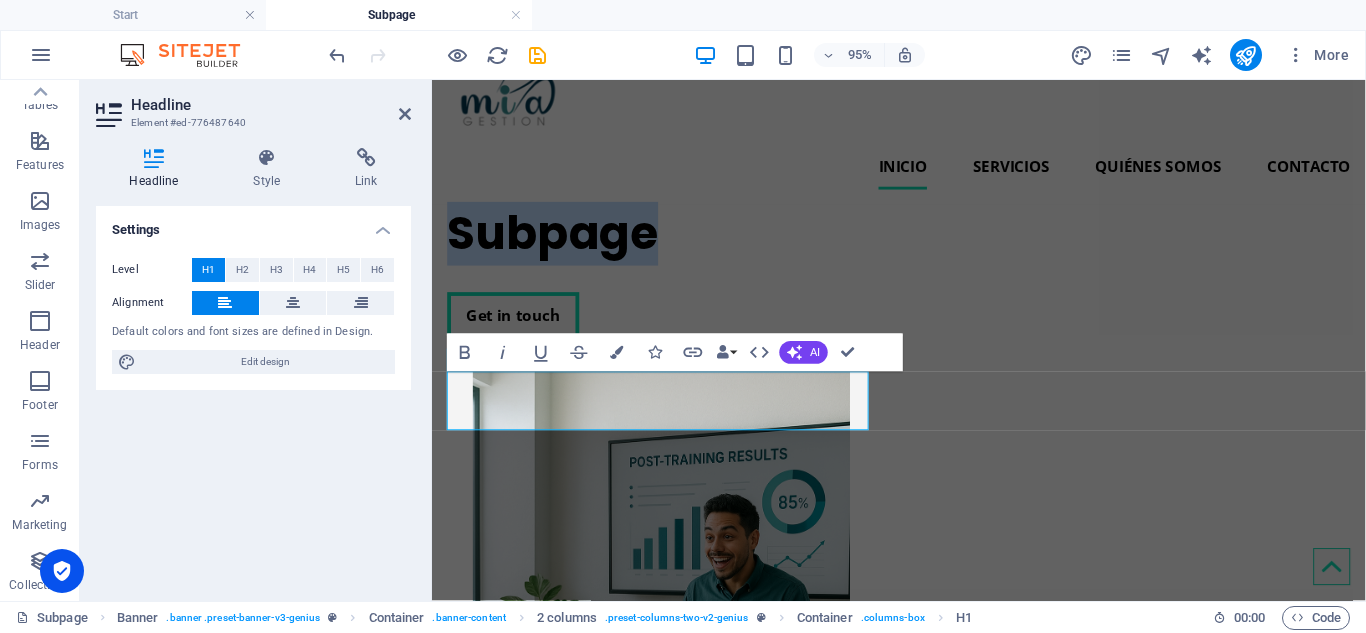 type 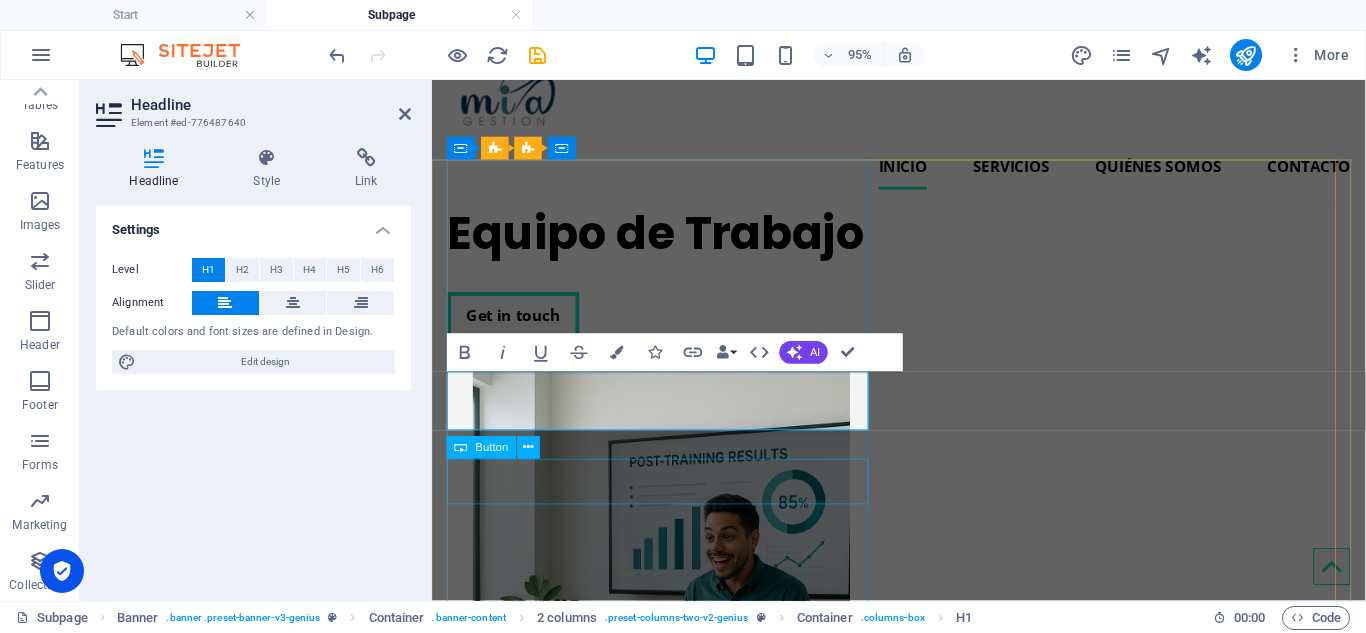 click on "Get in touch" at bounding box center [674, 328] 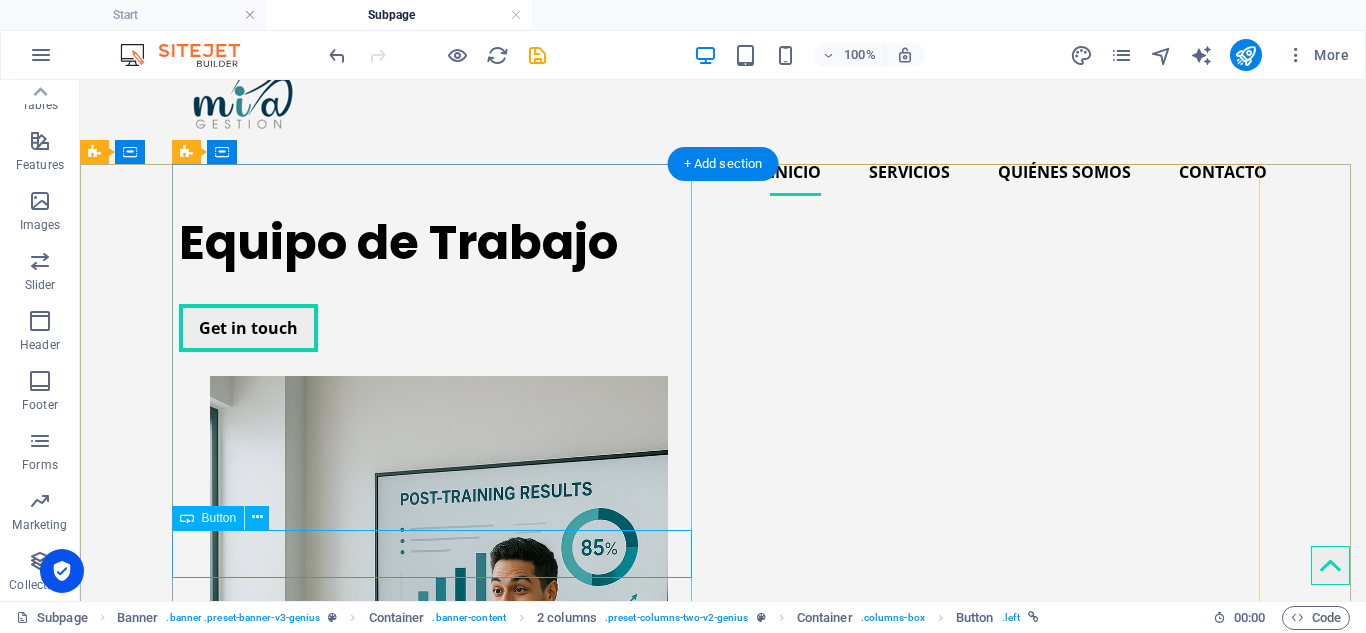 click on "Get in touch" at bounding box center [439, 328] 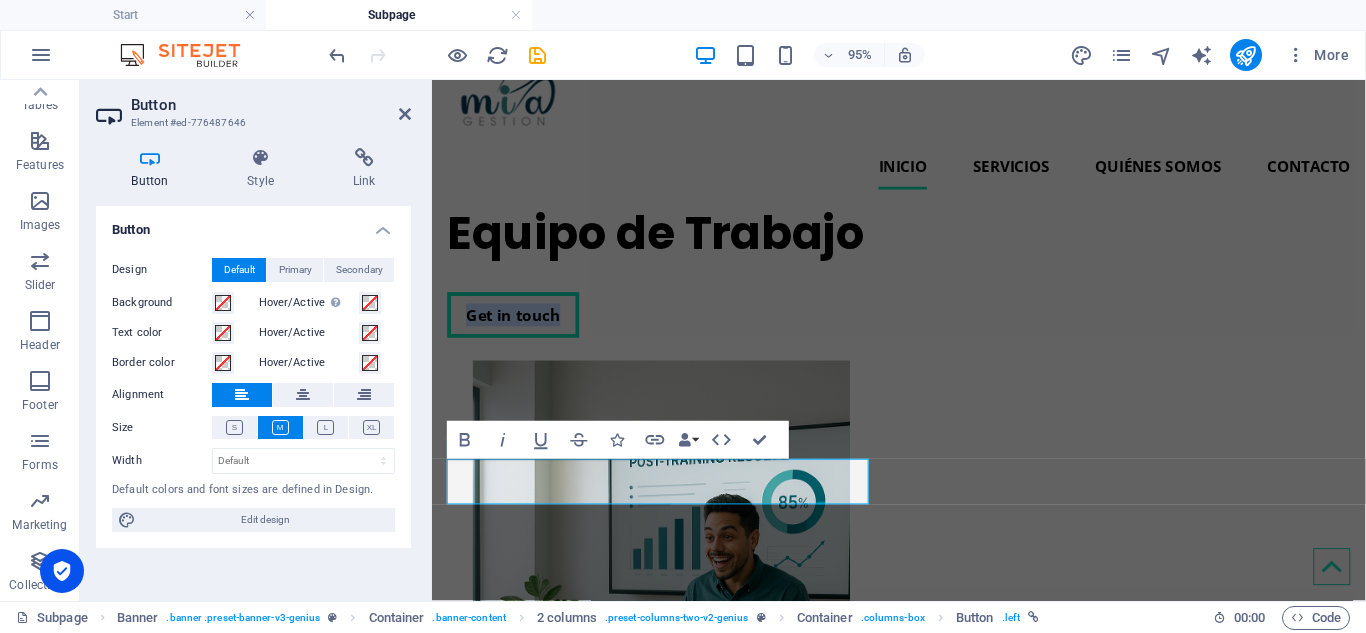 type 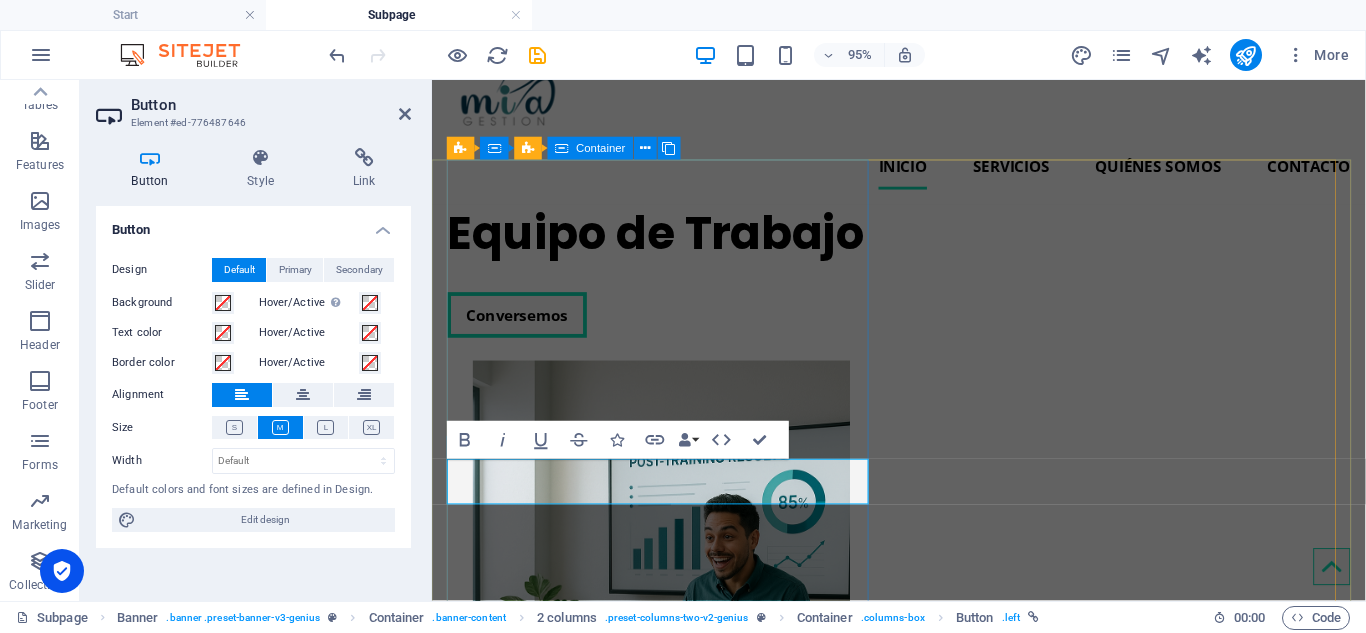 click on "Equipo de Trabajo Conversemos" at bounding box center [674, 282] 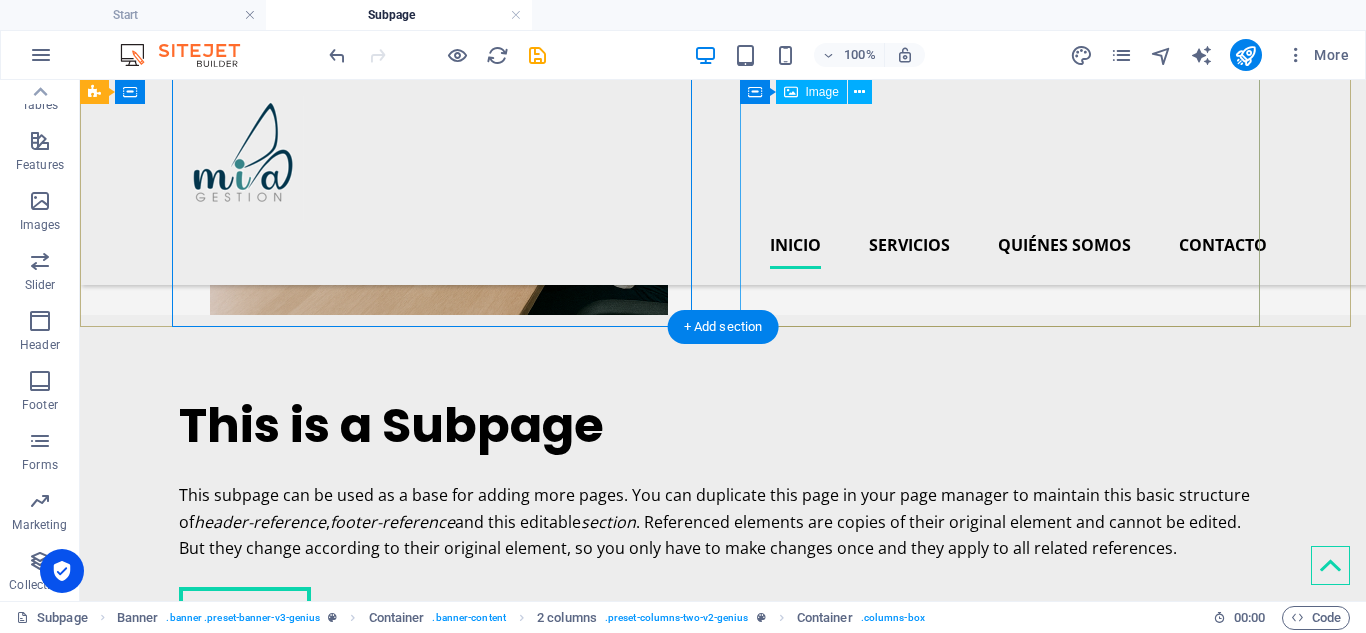 scroll, scrollTop: 173, scrollLeft: 0, axis: vertical 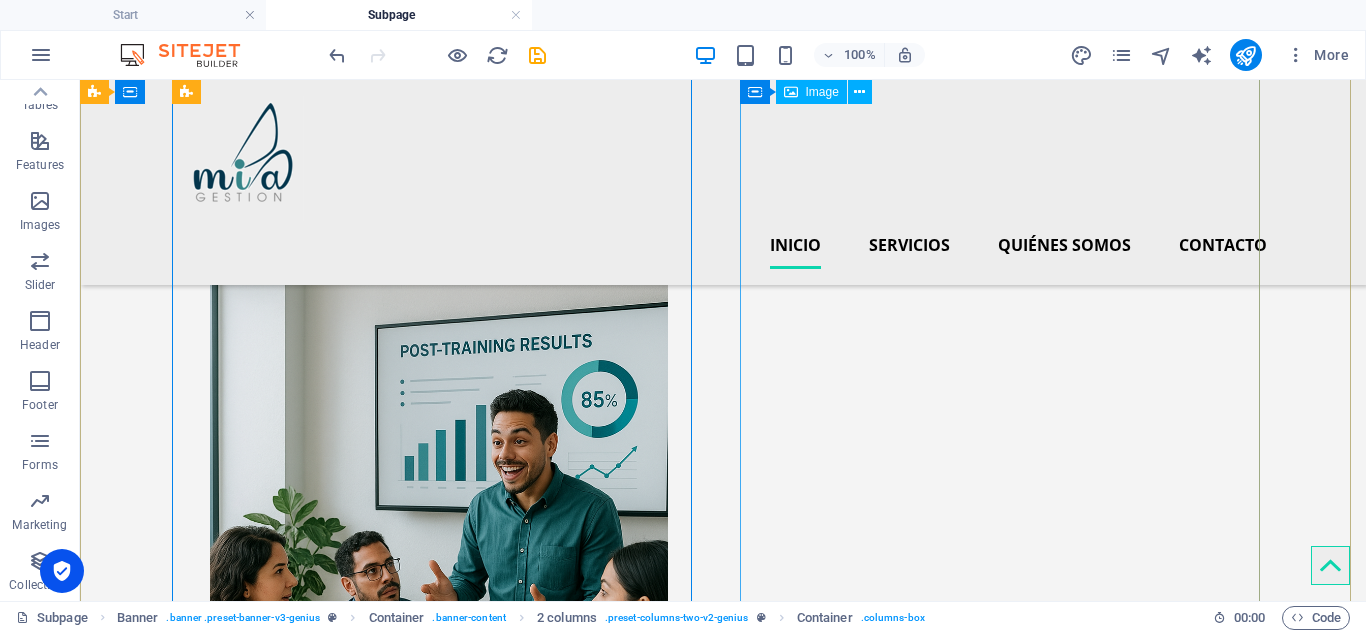 click at bounding box center (439, 571) 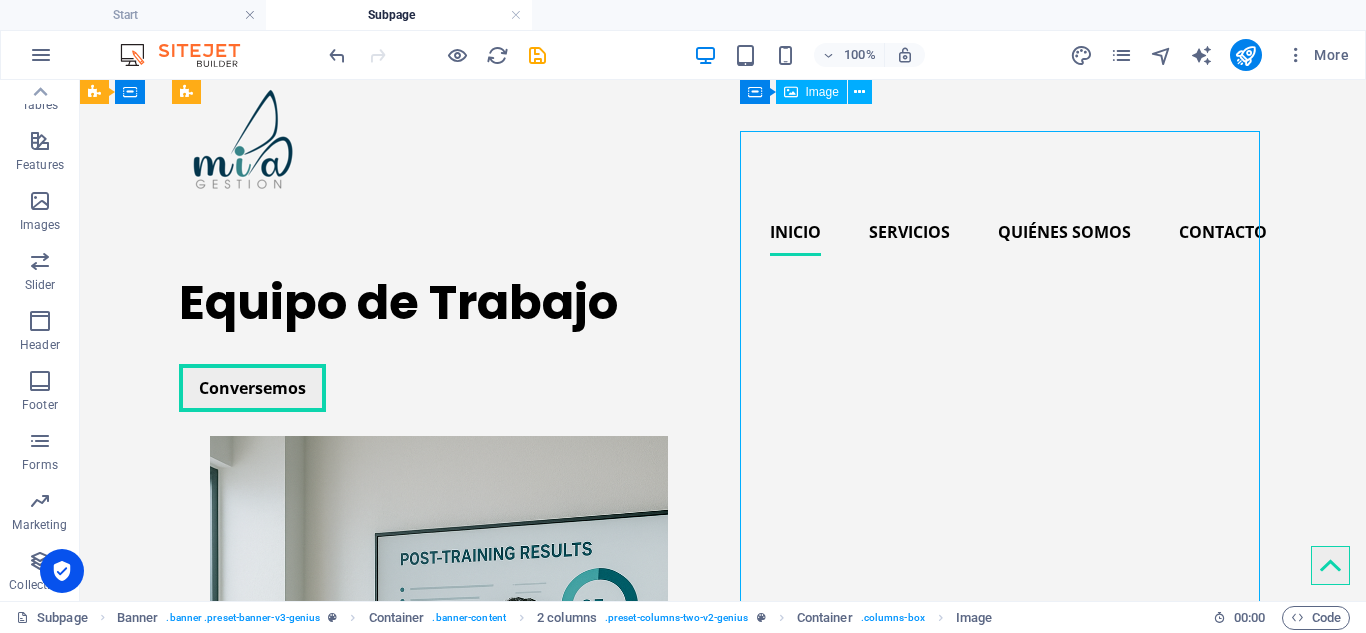 scroll, scrollTop: 0, scrollLeft: 0, axis: both 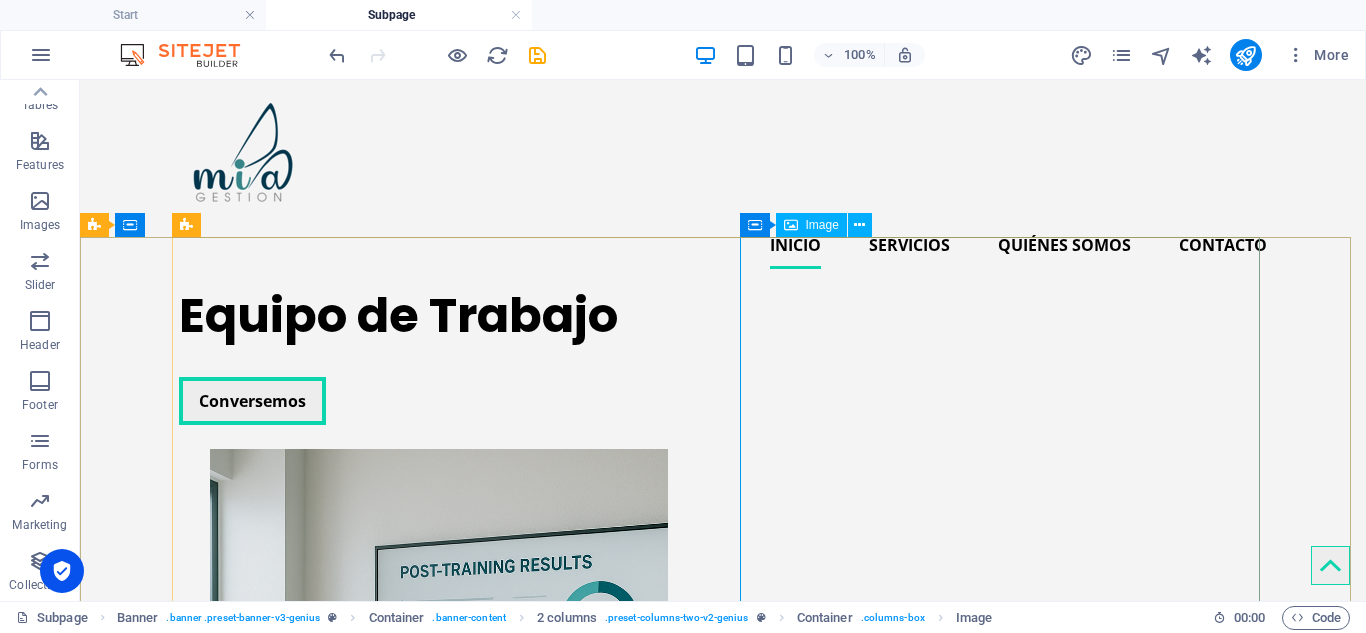 click on "Image" at bounding box center [822, 225] 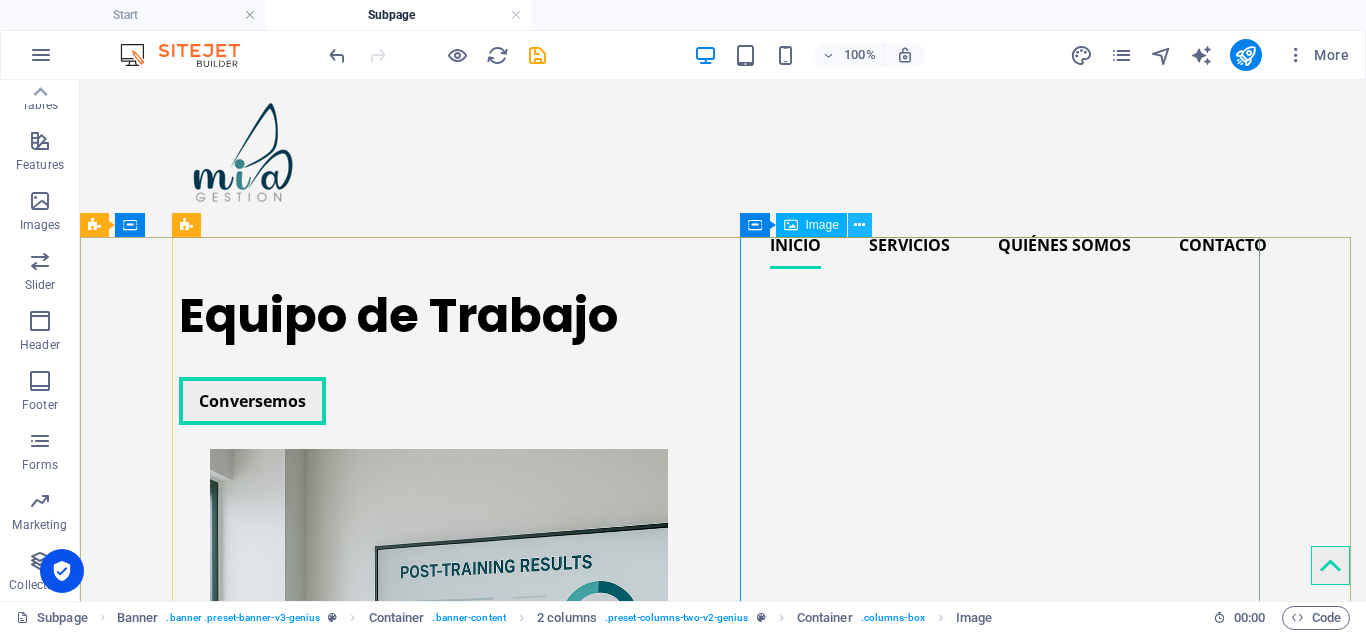 click at bounding box center (859, 225) 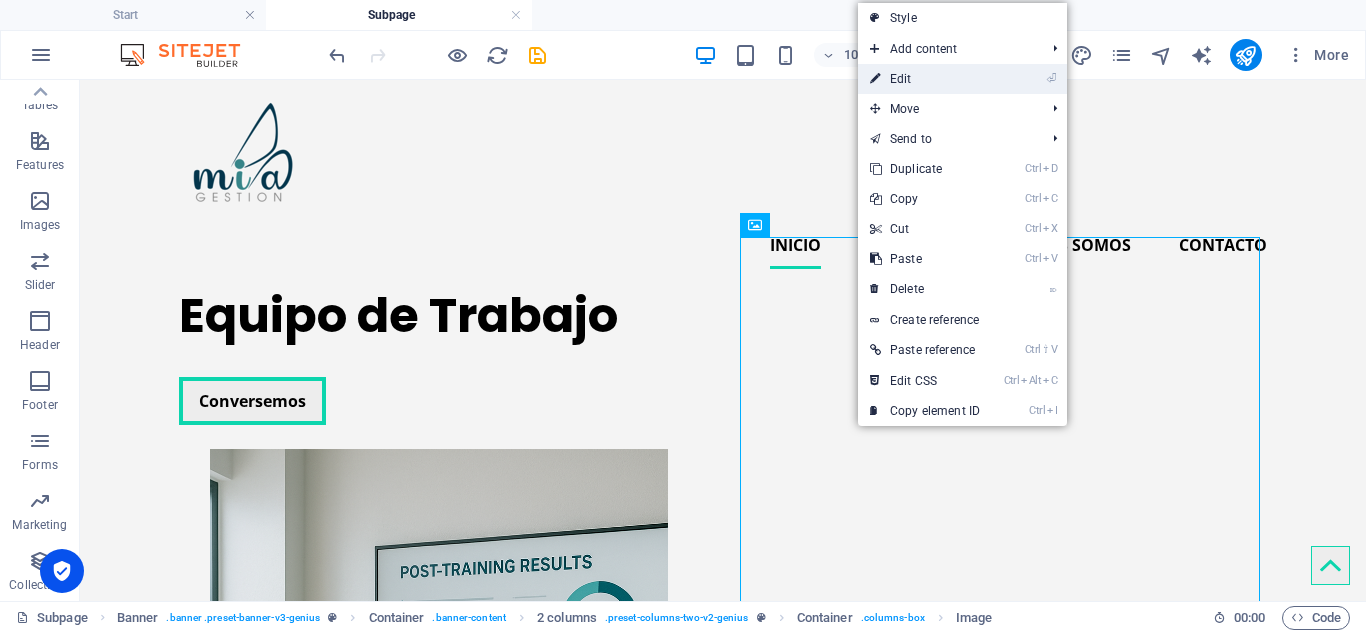 click on "⏎  Edit" at bounding box center (925, 79) 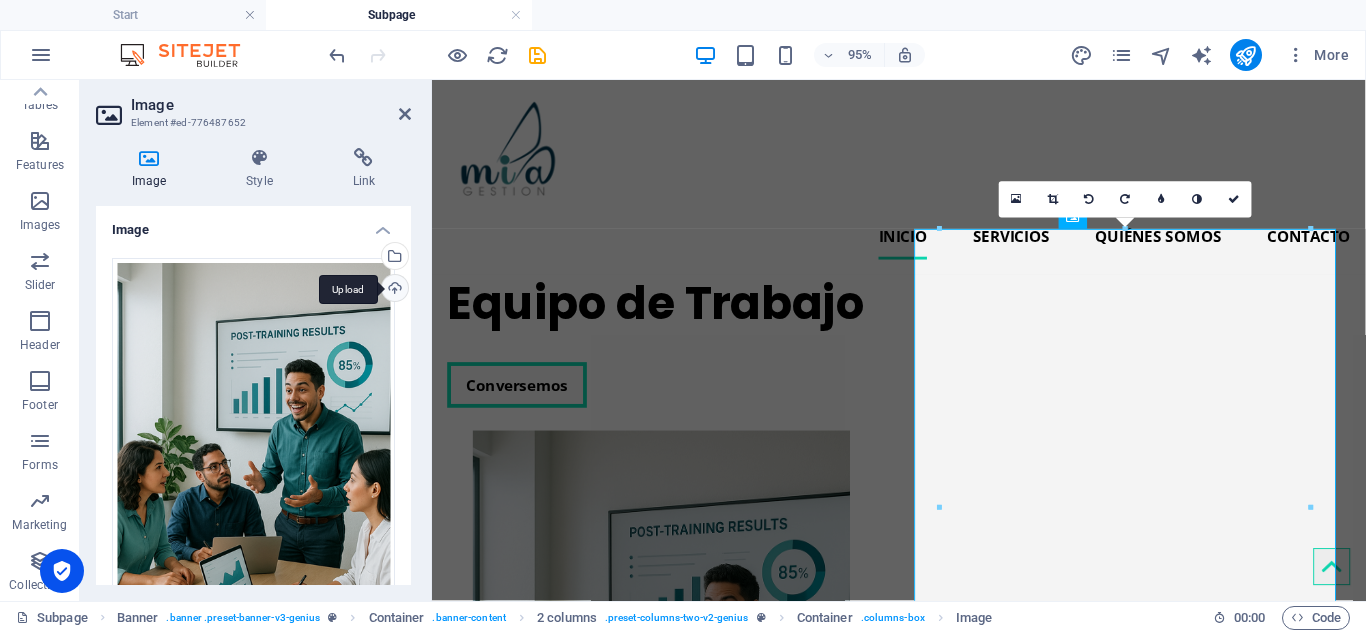 click on "Upload" at bounding box center [393, 290] 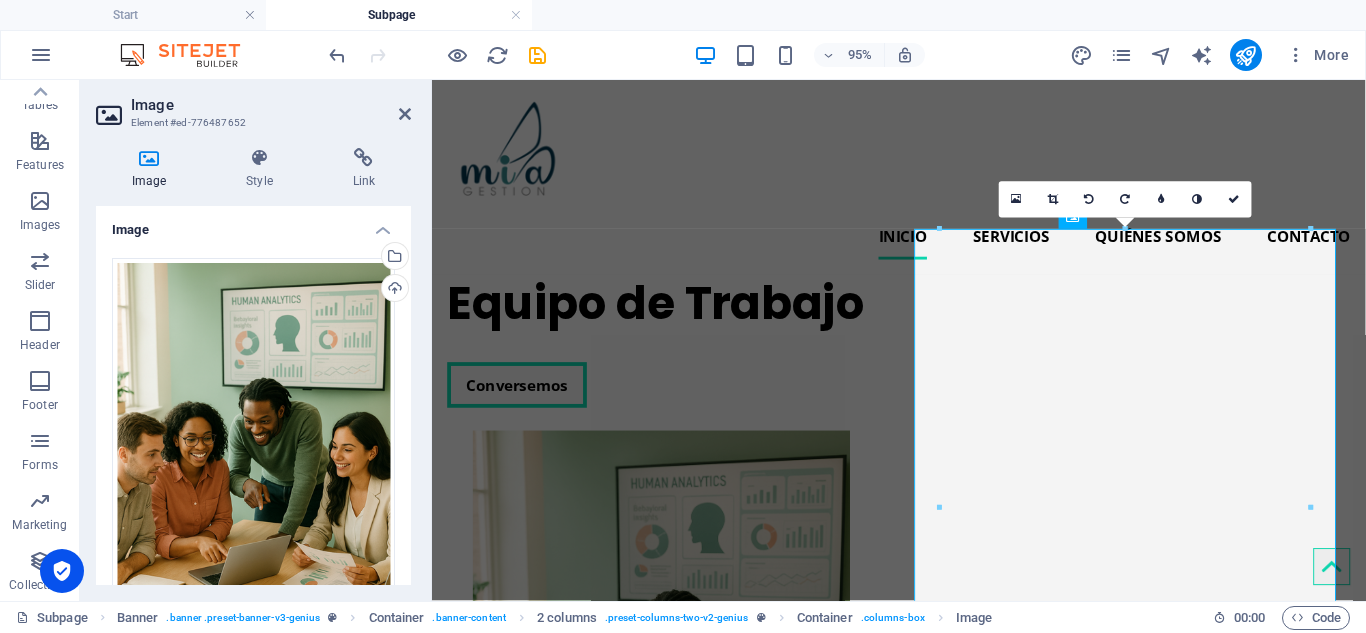 click on "95% More" at bounding box center [841, 55] 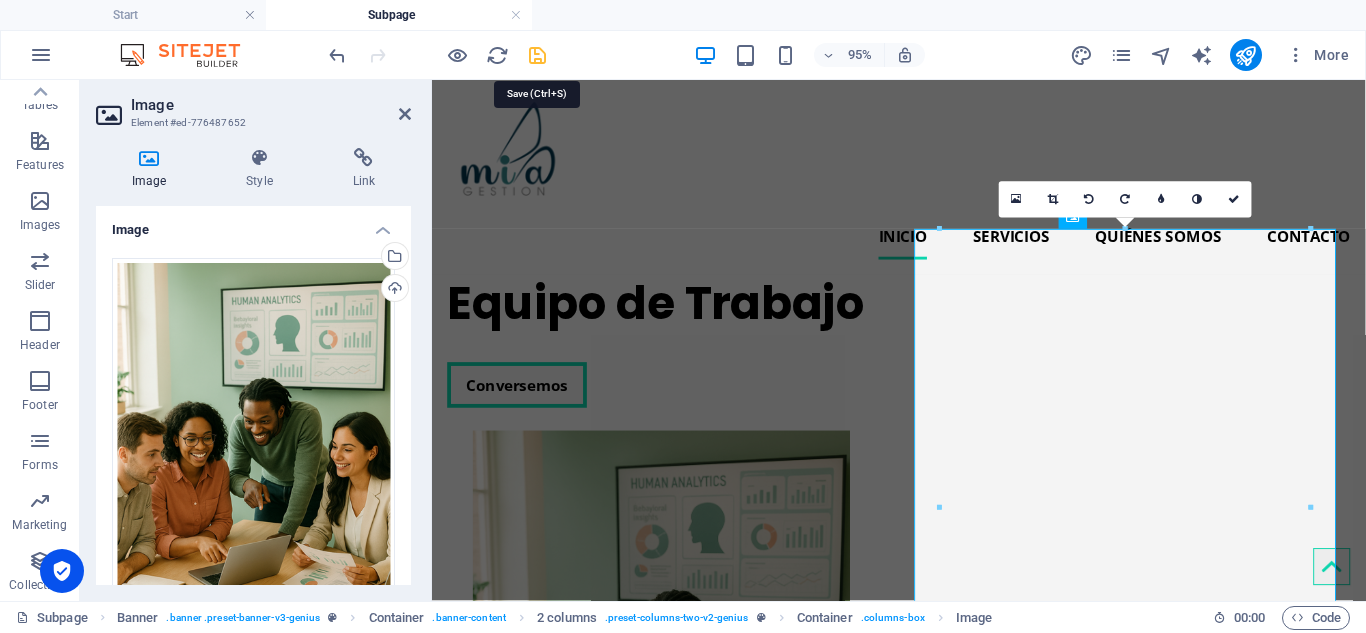 click at bounding box center (537, 55) 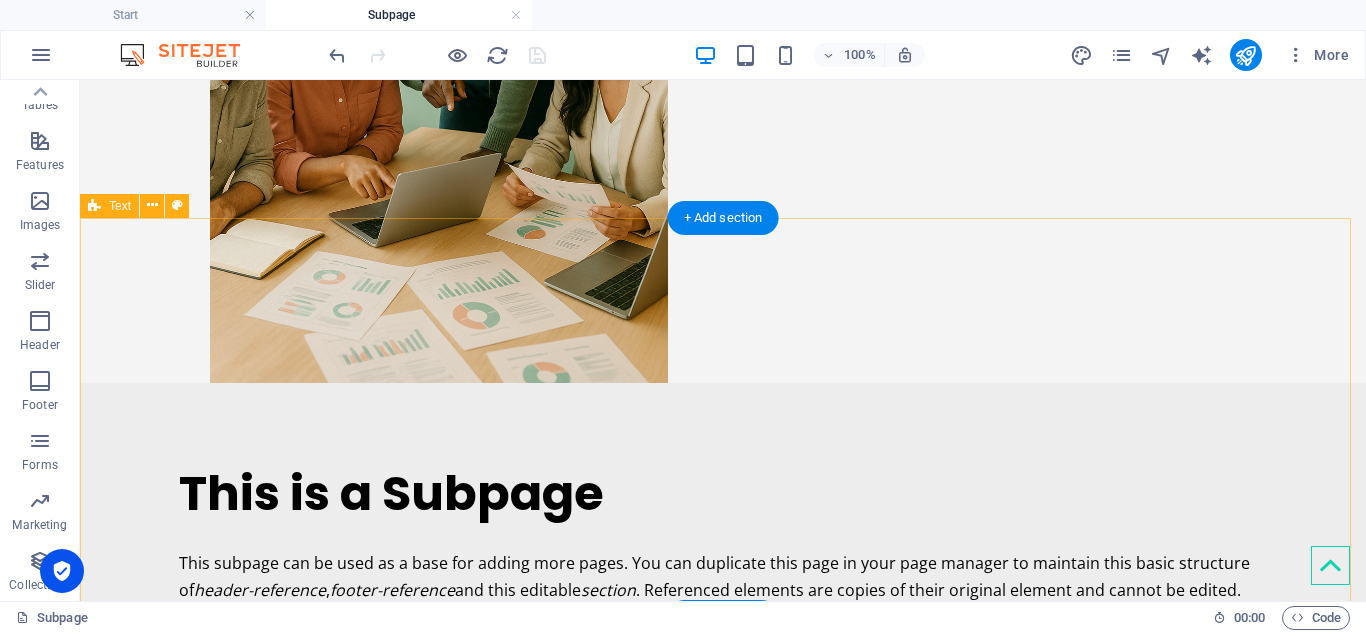 scroll, scrollTop: 800, scrollLeft: 0, axis: vertical 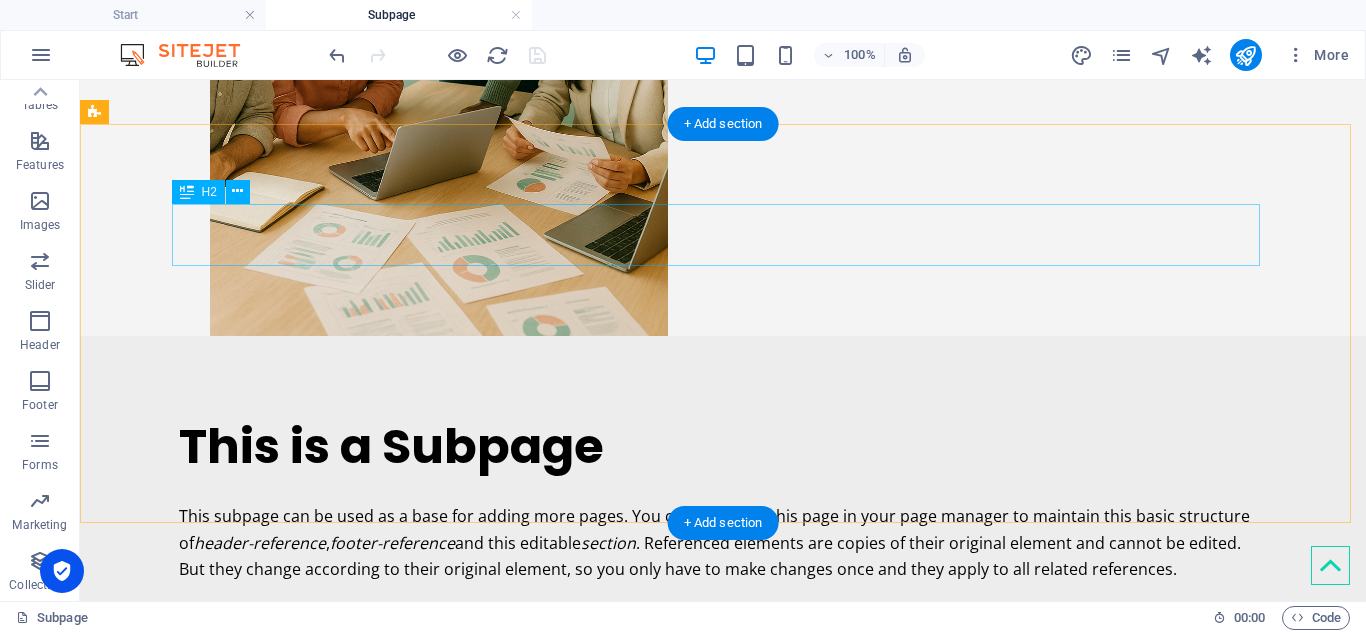 click on "This is a Subpage" at bounding box center [723, 447] 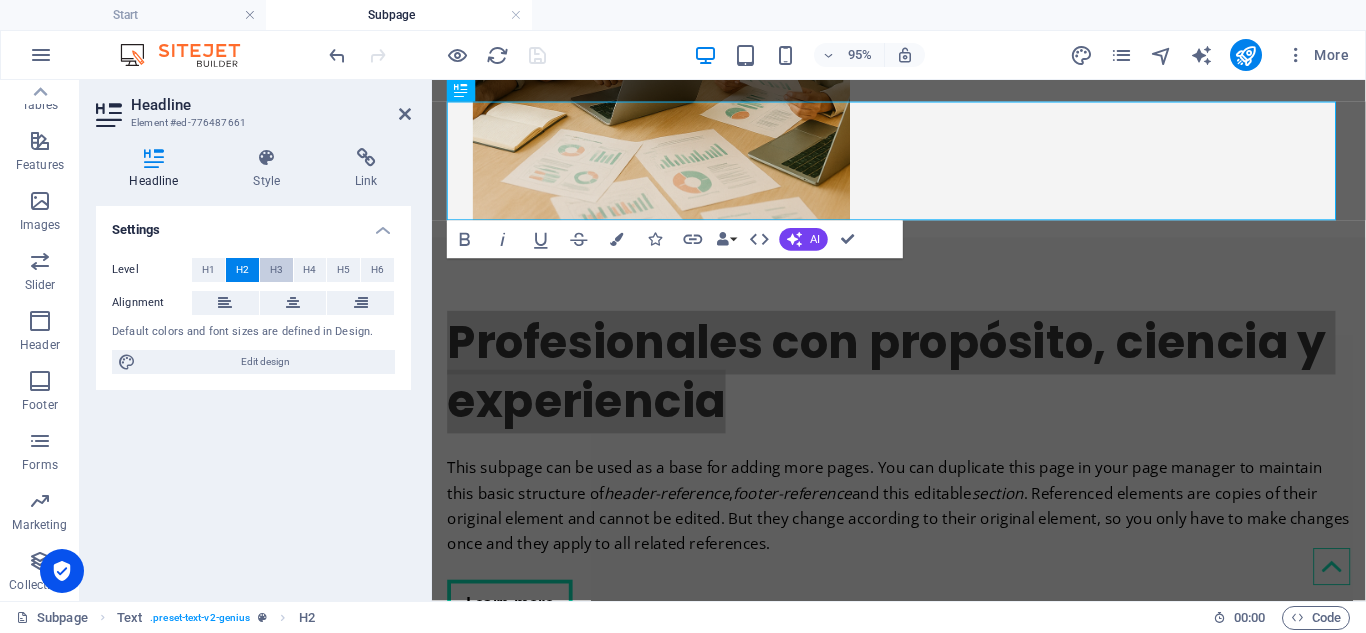 click on "H3" at bounding box center (276, 270) 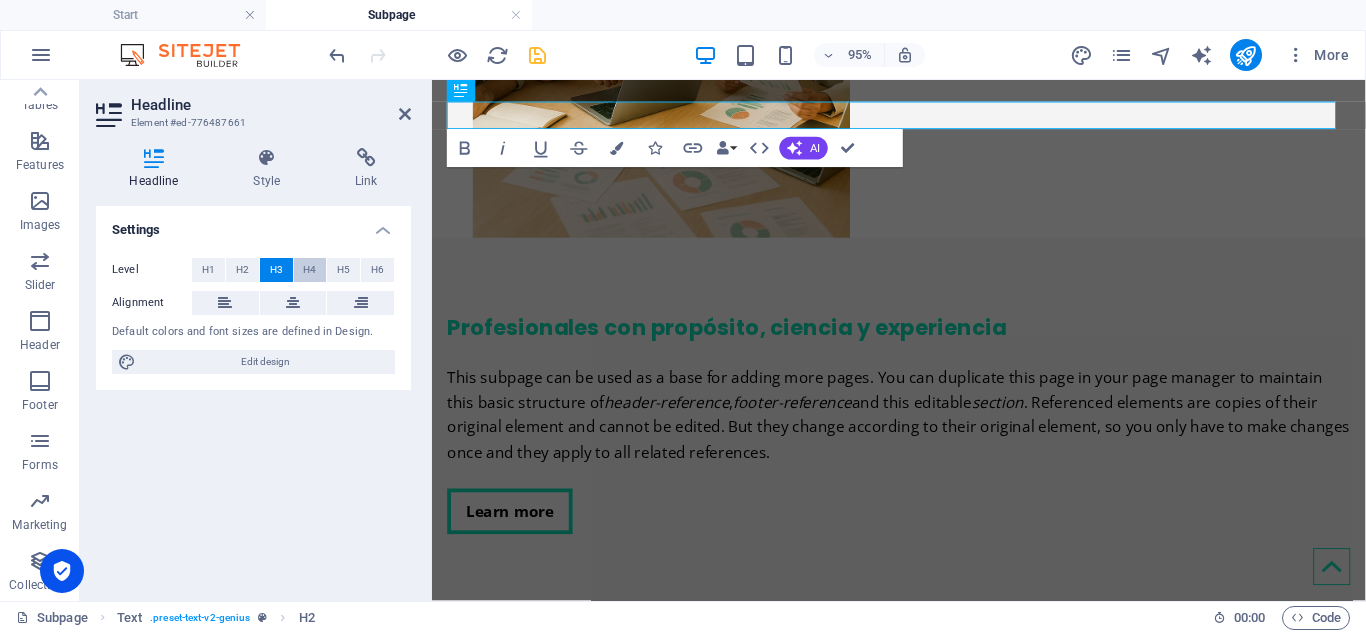 click on "H4" at bounding box center (309, 270) 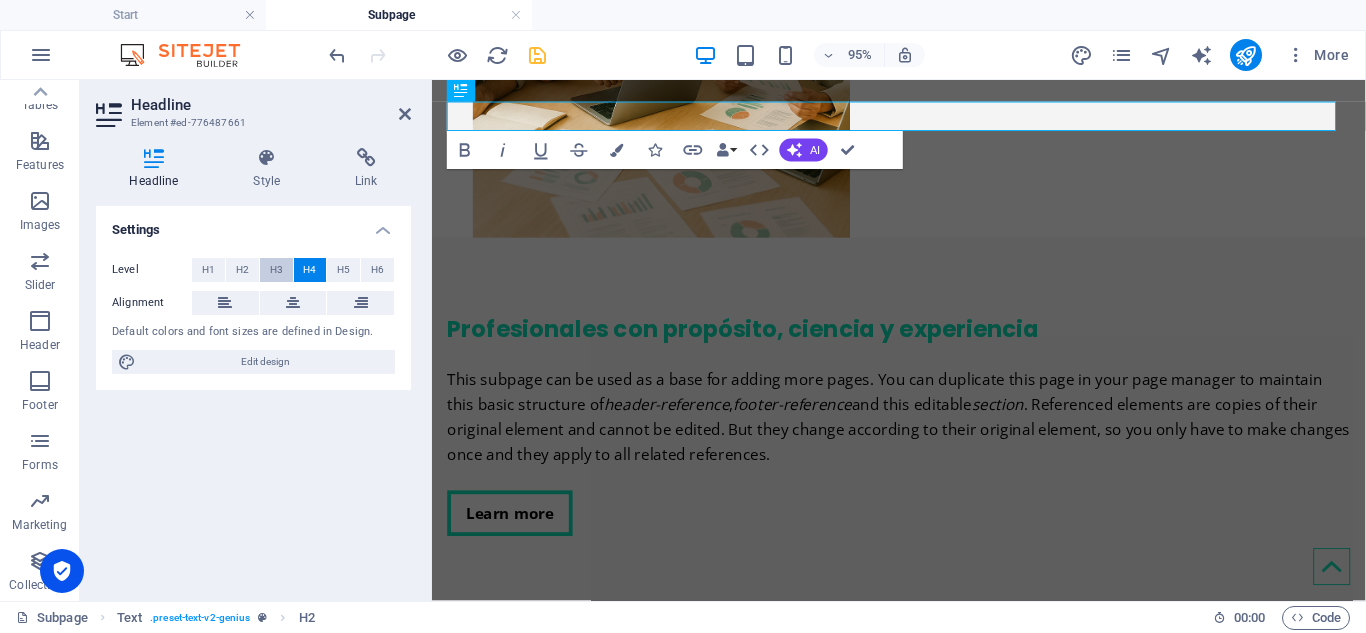 click on "H3" at bounding box center (276, 270) 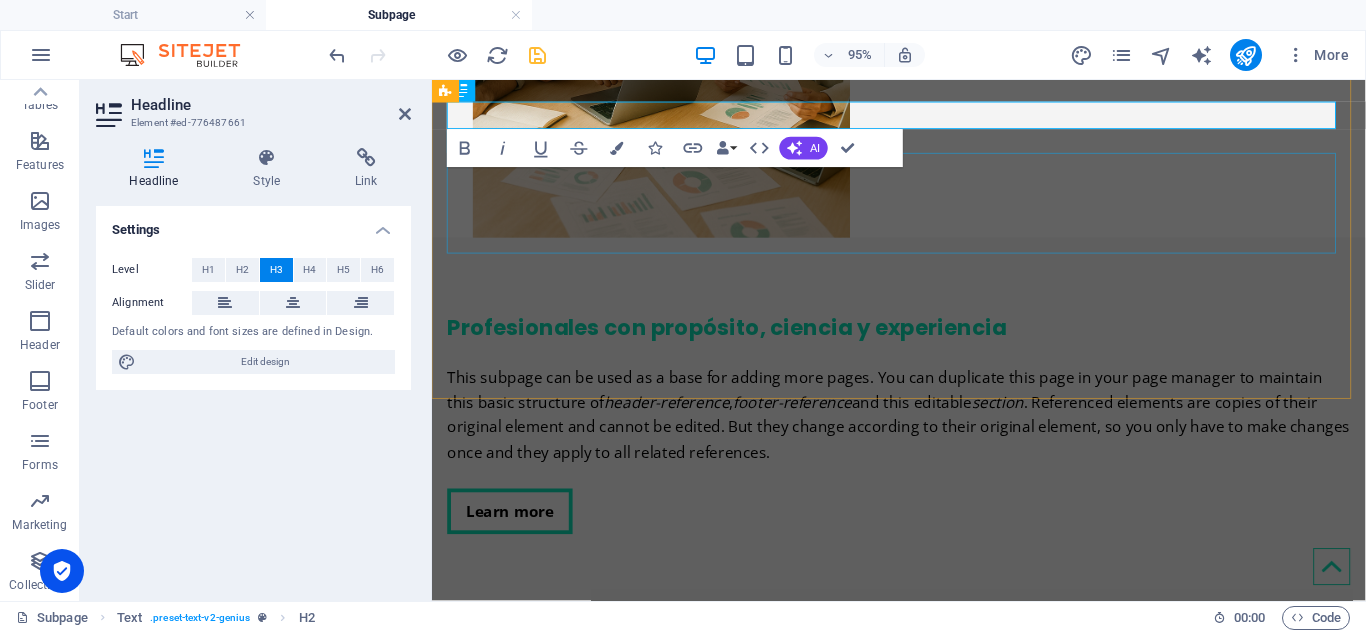 click on "This subpage can be used as a base for adding more pages. You can duplicate this page in your page manager to maintain this basic structure of  header-reference ,  footer-reference  and this editable  section . Referenced elements are copies of their original element and cannot be edited. But they change according to their original element, so you only have to make changes once and they apply to all related references." at bounding box center (923, 433) 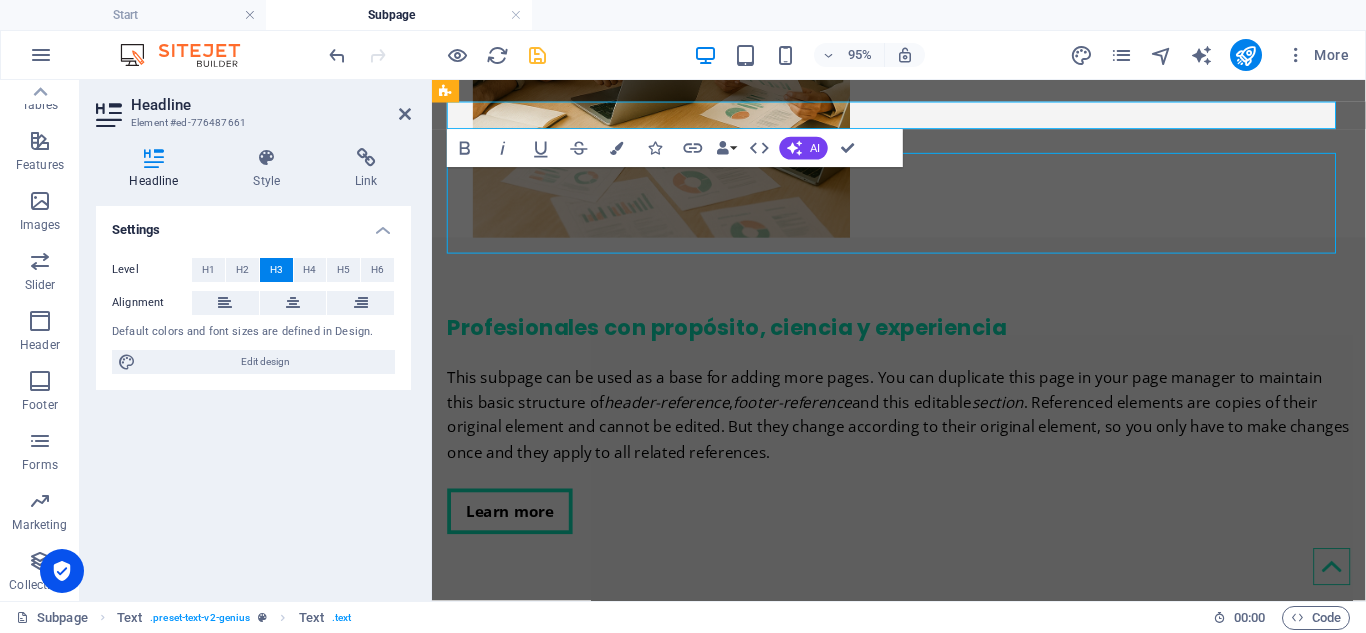 scroll, scrollTop: 901, scrollLeft: 0, axis: vertical 